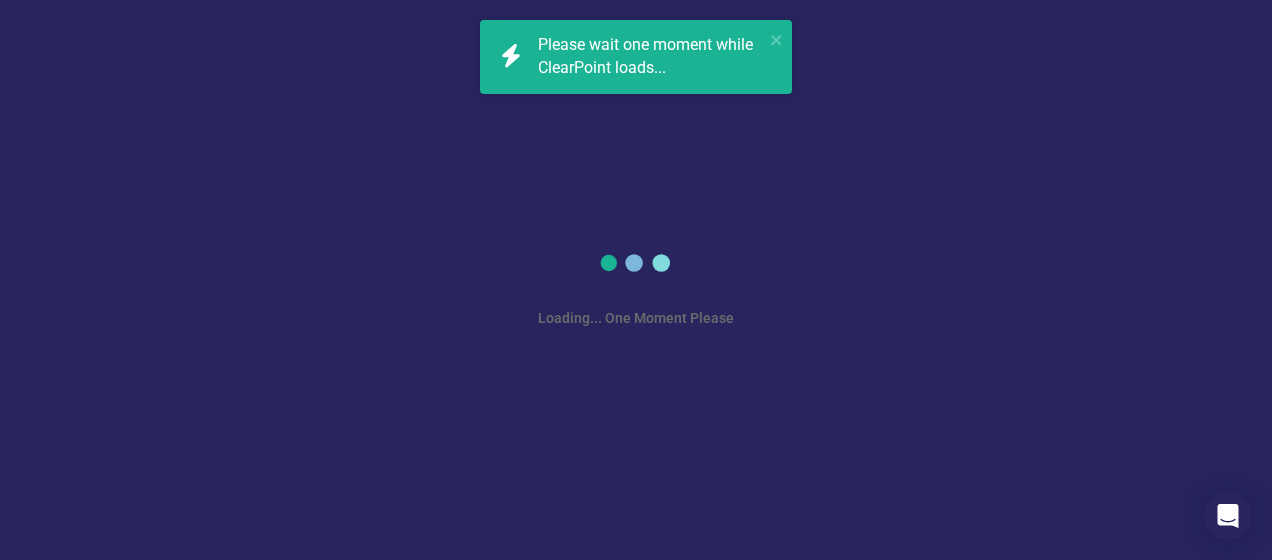 scroll, scrollTop: 0, scrollLeft: 0, axis: both 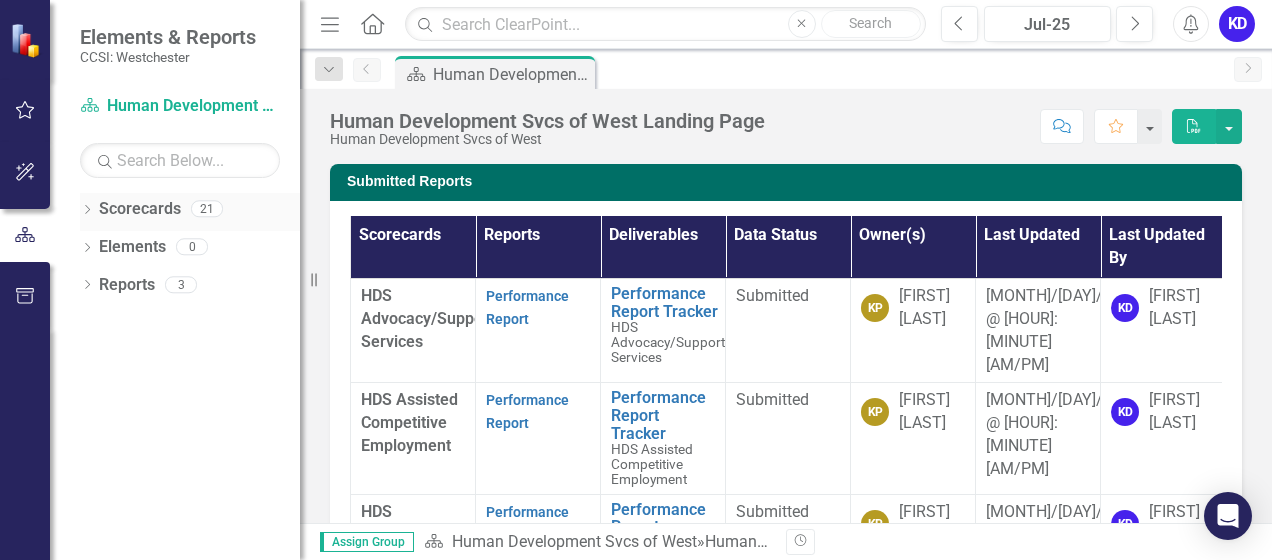 click on "Dropdown" 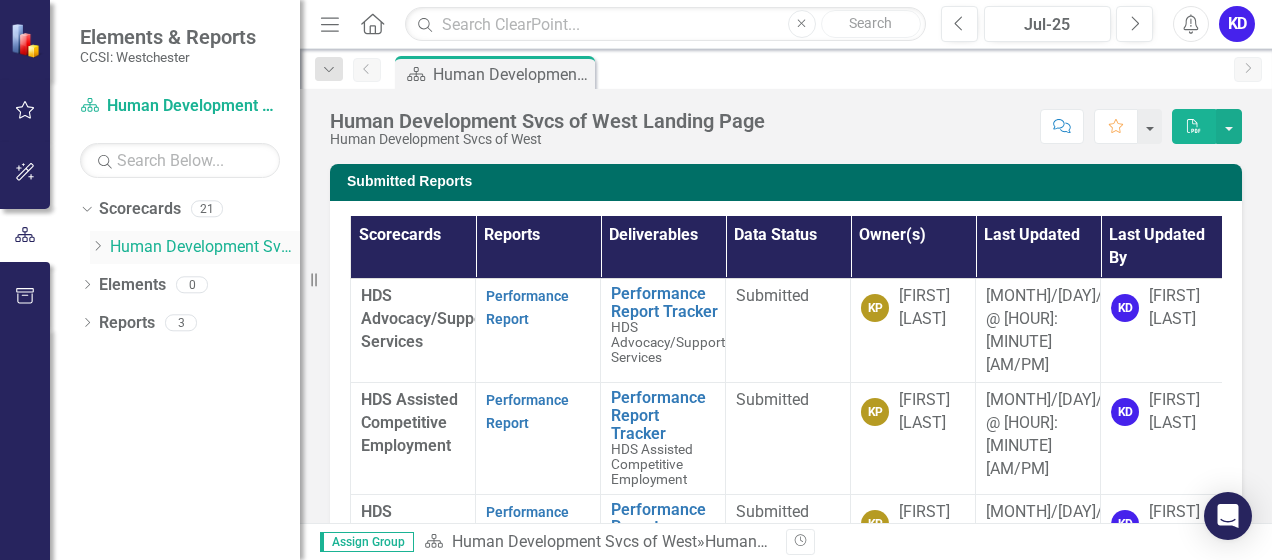 click on "Human Development Svcs of West" at bounding box center [205, 247] 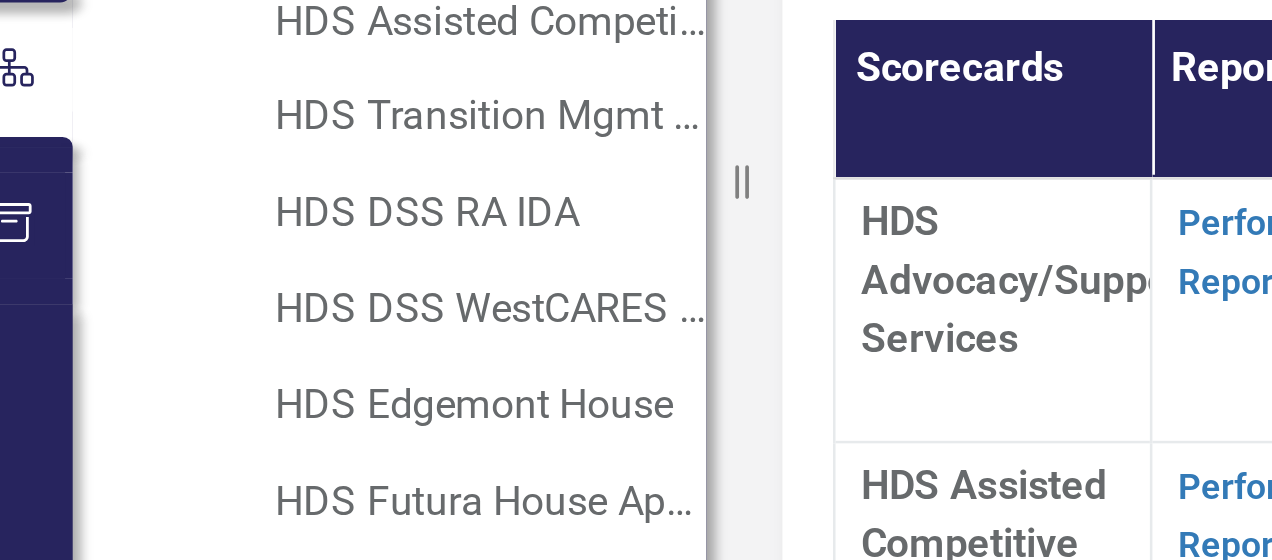 scroll, scrollTop: 158, scrollLeft: 0, axis: vertical 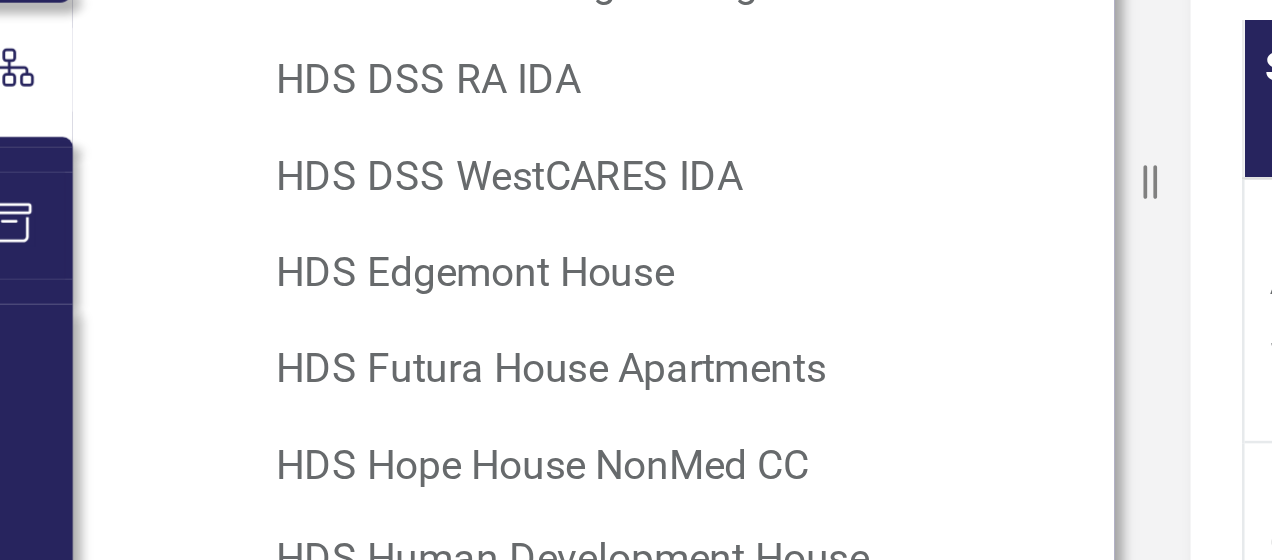 drag, startPoint x: 301, startPoint y: 246, endPoint x: 461, endPoint y: 255, distance: 160.25293 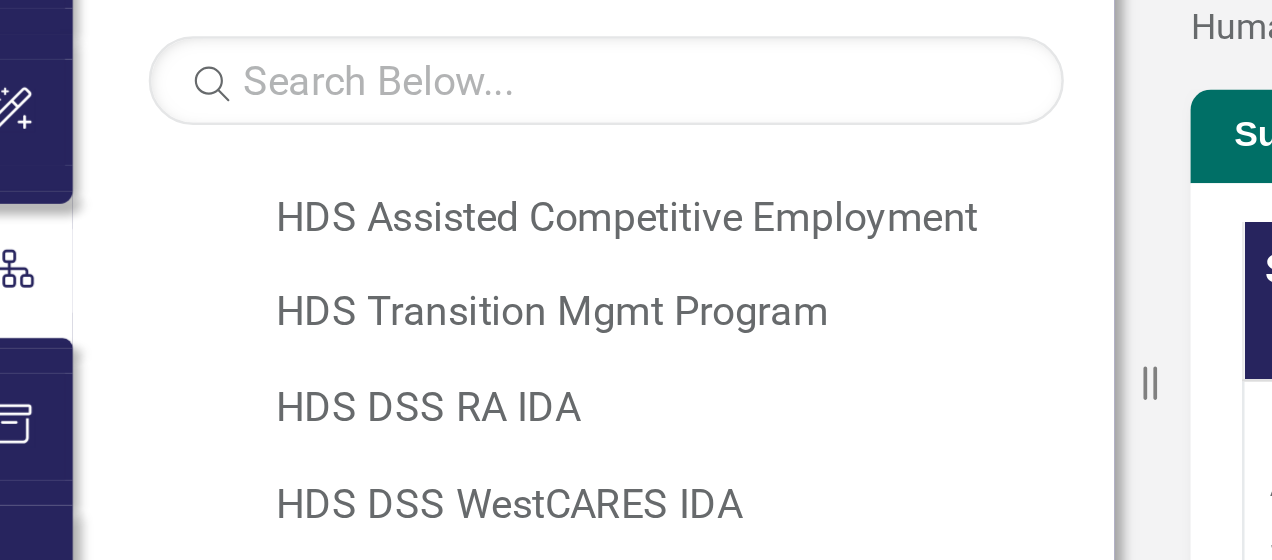scroll, scrollTop: 118, scrollLeft: 0, axis: vertical 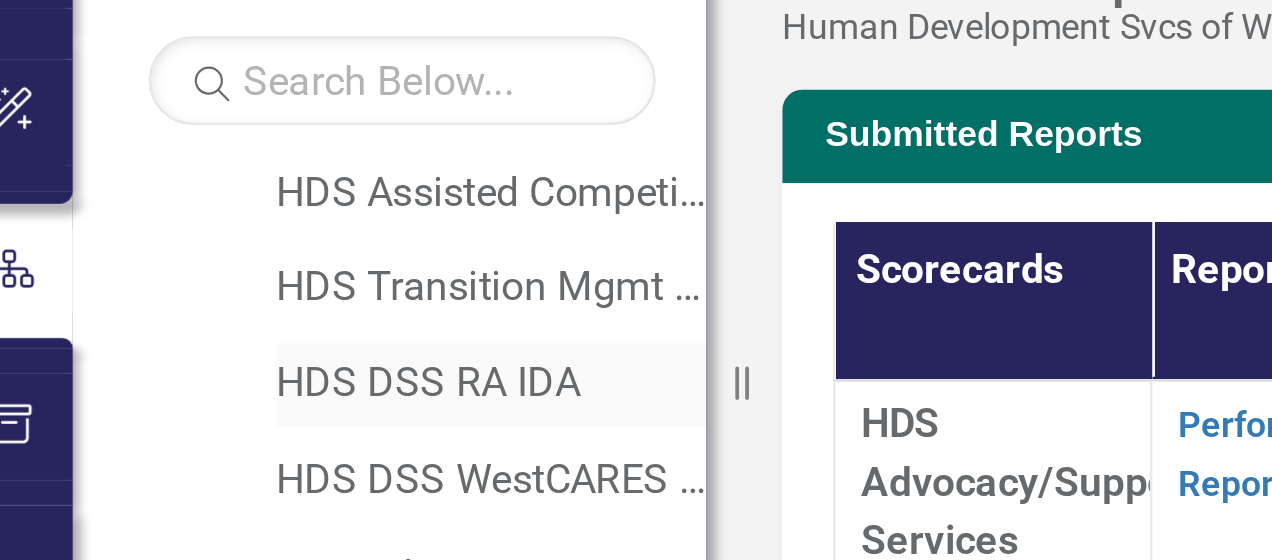 drag, startPoint x: 462, startPoint y: 254, endPoint x: 245, endPoint y: 268, distance: 217.45114 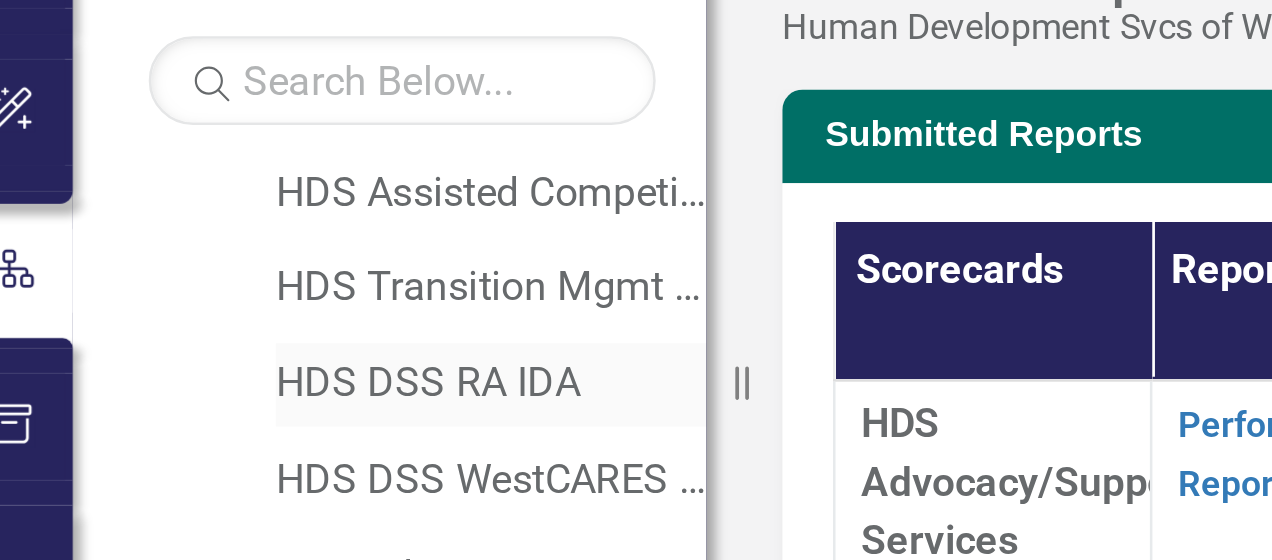 click on "Elements & Reports CCSI: Westchester Scorecard Human Development Svcs of West HDS Advocacy/Support Services HDS Assisted Competitive Employment HDS Transition Mgmt Program HDS DSS RA IDA HDS DSS WestCARES IDA HDS Edgemont House HDS Futura House Apartments HDS Hope House NonMed CC HDS Human Development House HDS Supp Hsing Family plus CM HDS Homeless Outreach HDS HH CM Service Dollars HDS Supp Hsing Westchester County HDS Supp Hsing Westchester County PC/Long Stay HDS HH NonMed CM HDS Outreach (RCM) HDS Port Chester Apartments HDS Psychosocial Club - HOPE HDS SH NoBway/AgingOut/BPR/EdDemo/MICAHomeless HDS Supported Education - SOCIAL Dropdown Elements 0 Dropdown Deliverable Deliverables 0 Dropdown Measure Measures 0 Dropdown Reports 3 Dropdown Scorecard Scorecards 1 Human Development Svcs of West Landing Page Dropdown Deliverable Deliverables 2 Submitted Not Submitted Dropdown Measure Measures 0 Resize" at bounding box center (150, 280) 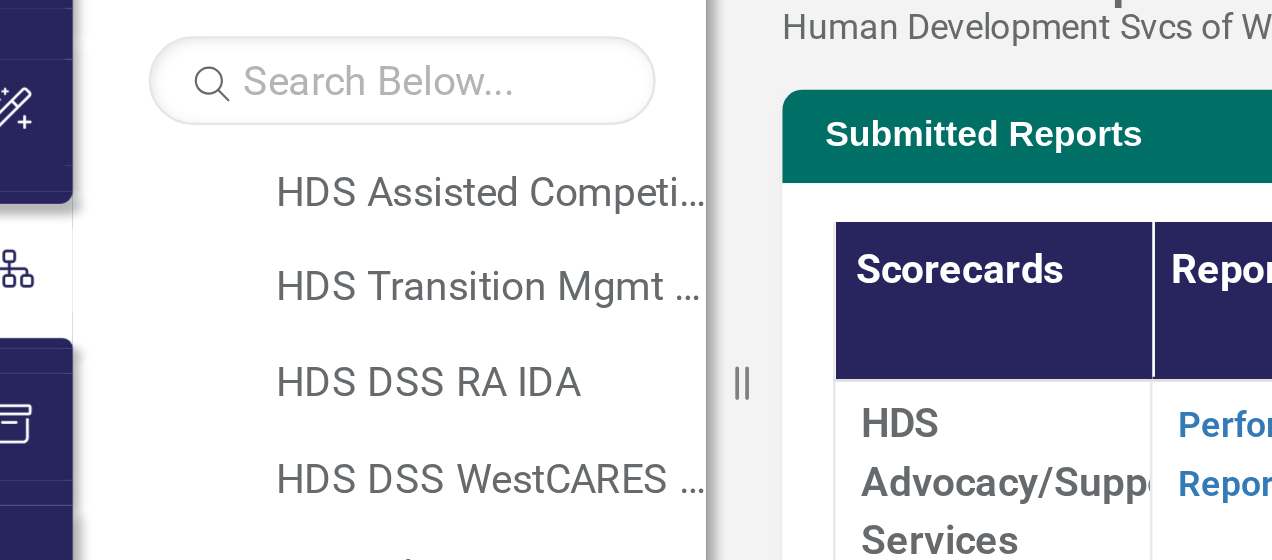 drag, startPoint x: 300, startPoint y: 161, endPoint x: 234, endPoint y: 181, distance: 68.96376 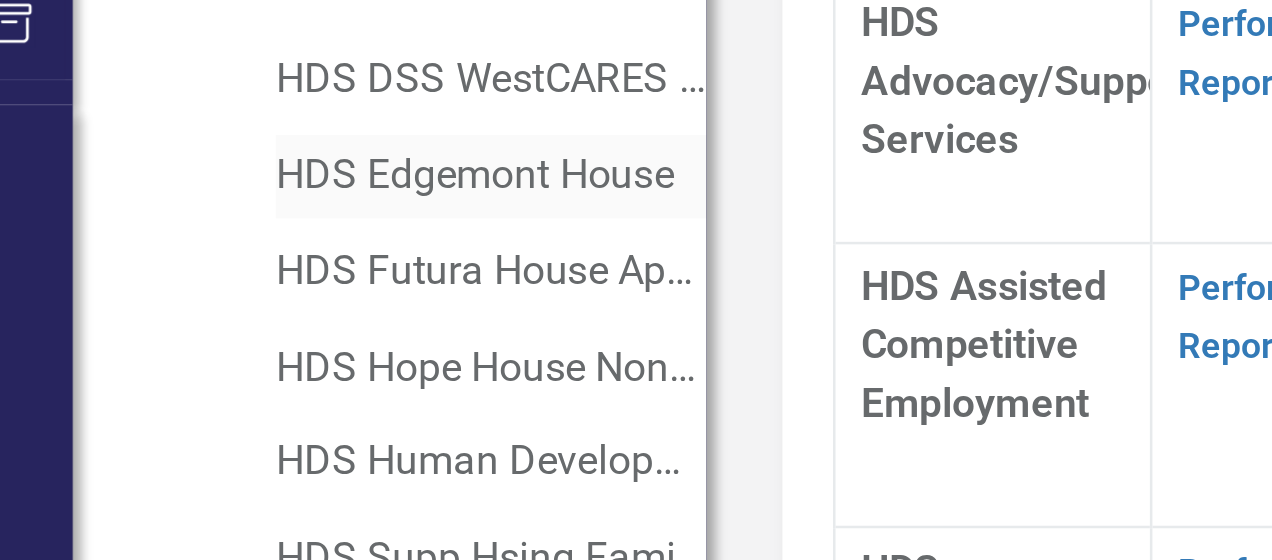 click on "HDS Edgemont House" at bounding box center (215, 356) 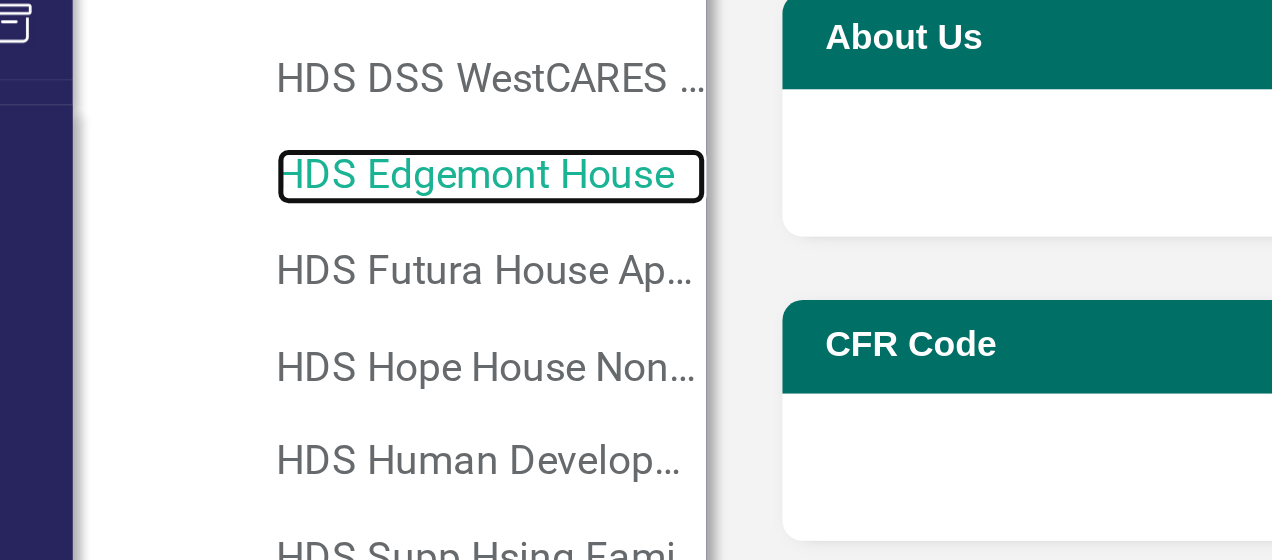 drag, startPoint x: 300, startPoint y: 413, endPoint x: 214, endPoint y: 411, distance: 86.023254 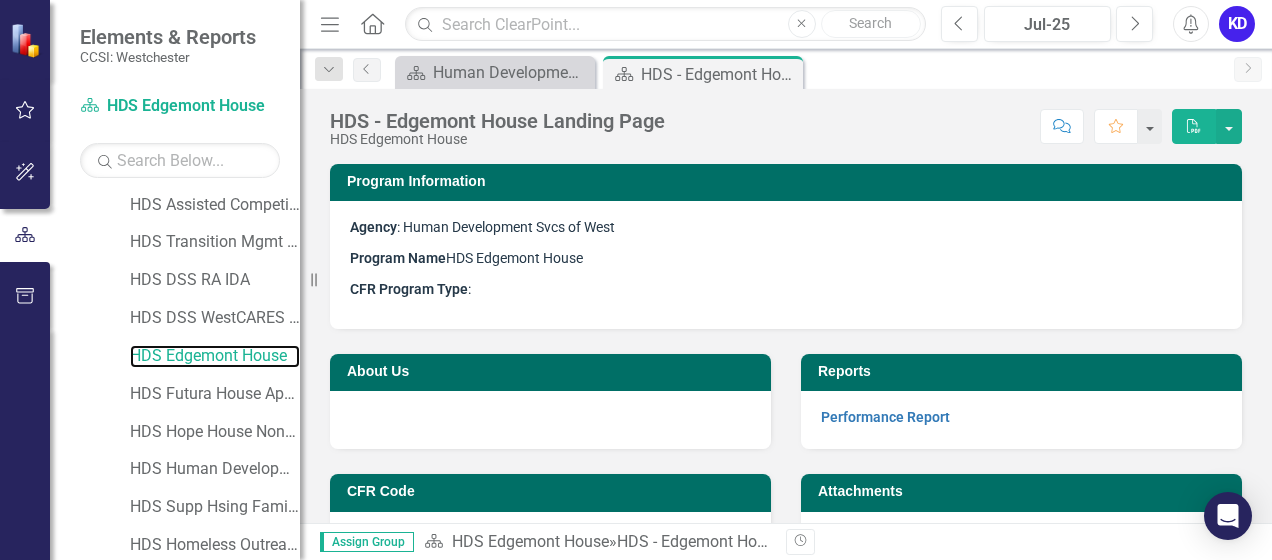 scroll, scrollTop: 117, scrollLeft: 0, axis: vertical 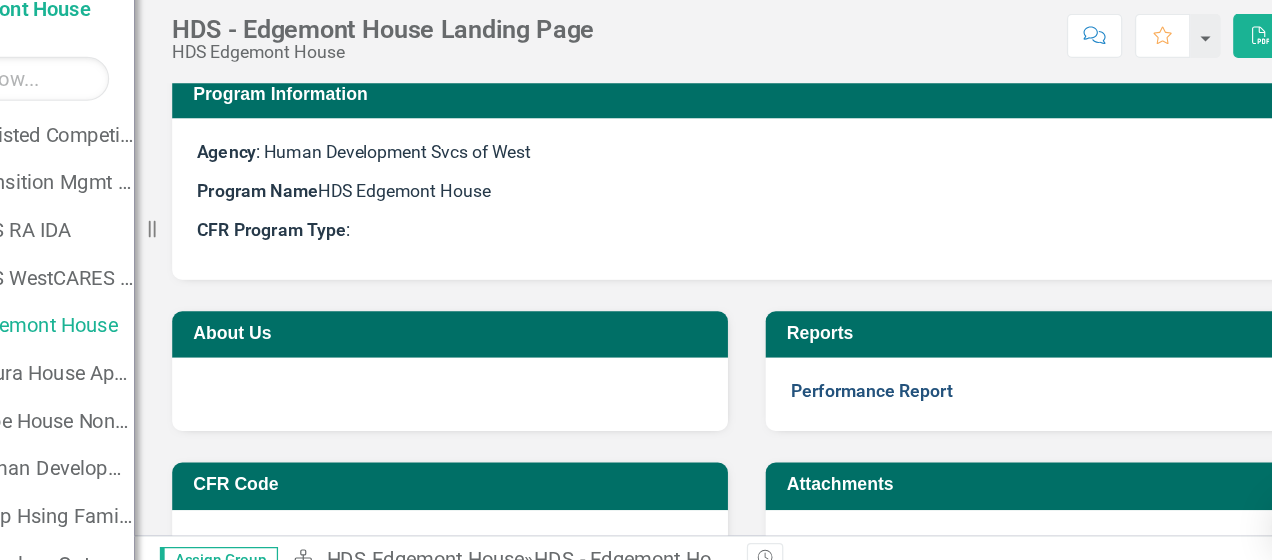 click on "Performance Report" at bounding box center [885, 408] 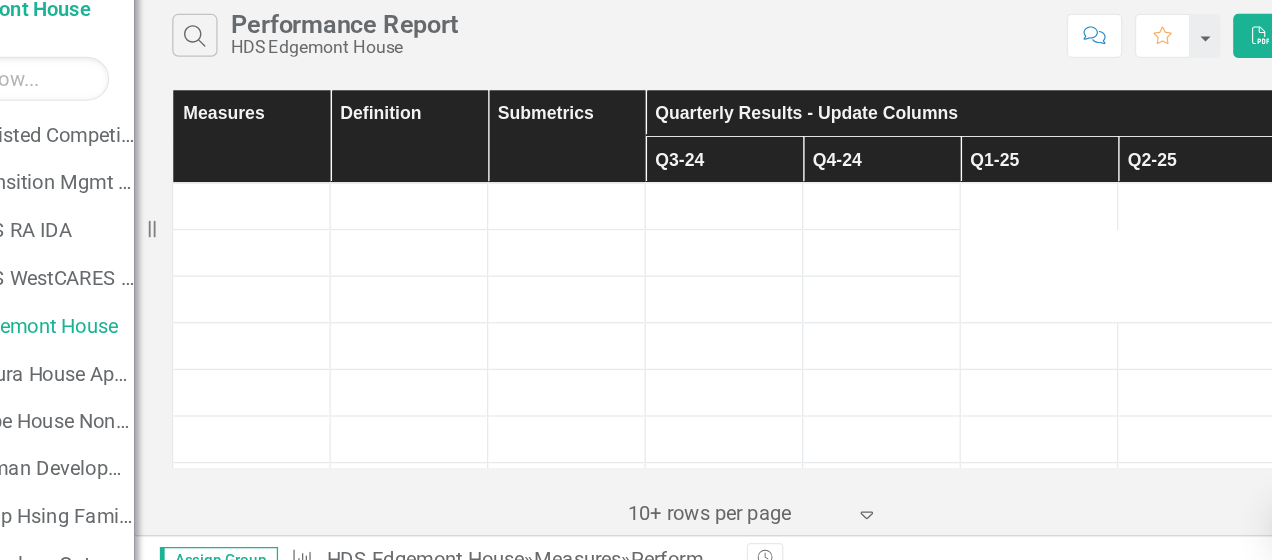 scroll, scrollTop: 0, scrollLeft: 0, axis: both 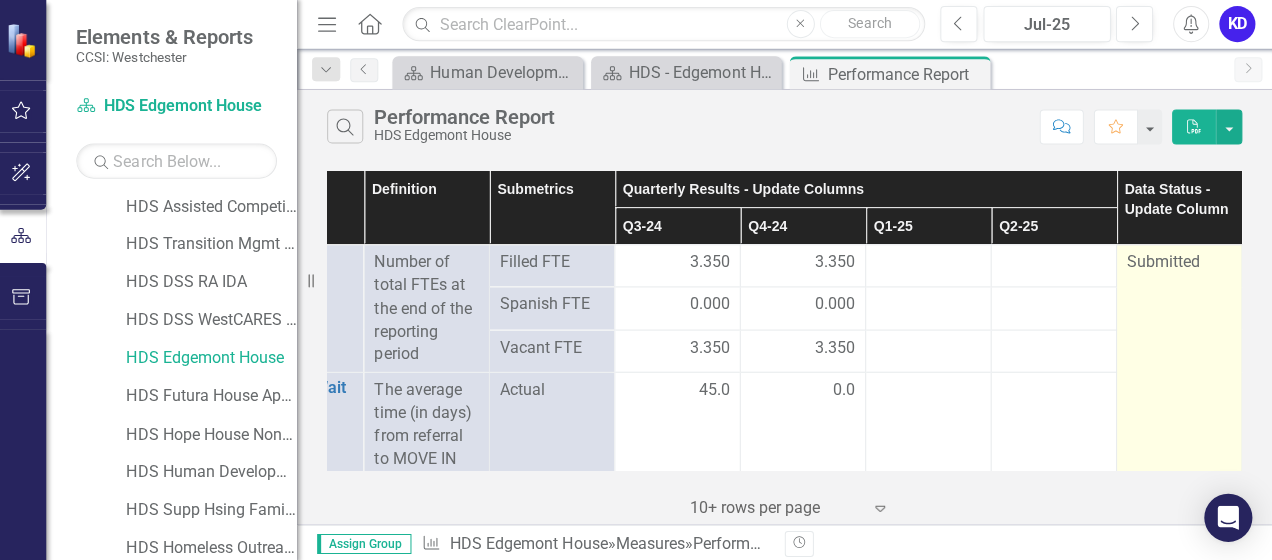 click on "Submitted" at bounding box center [1179, 261] 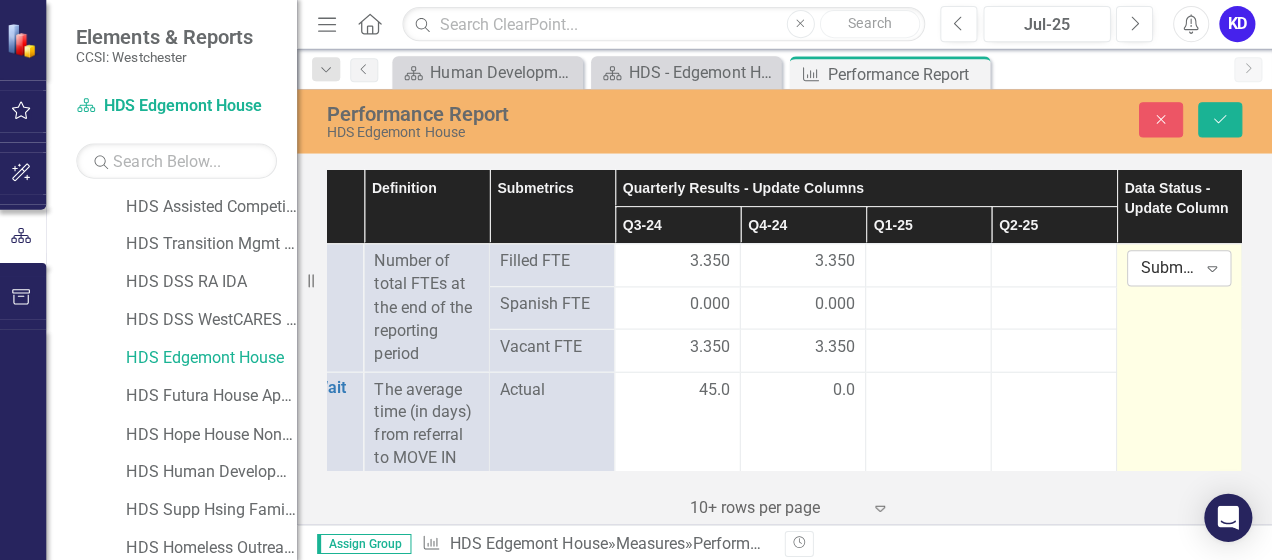 click 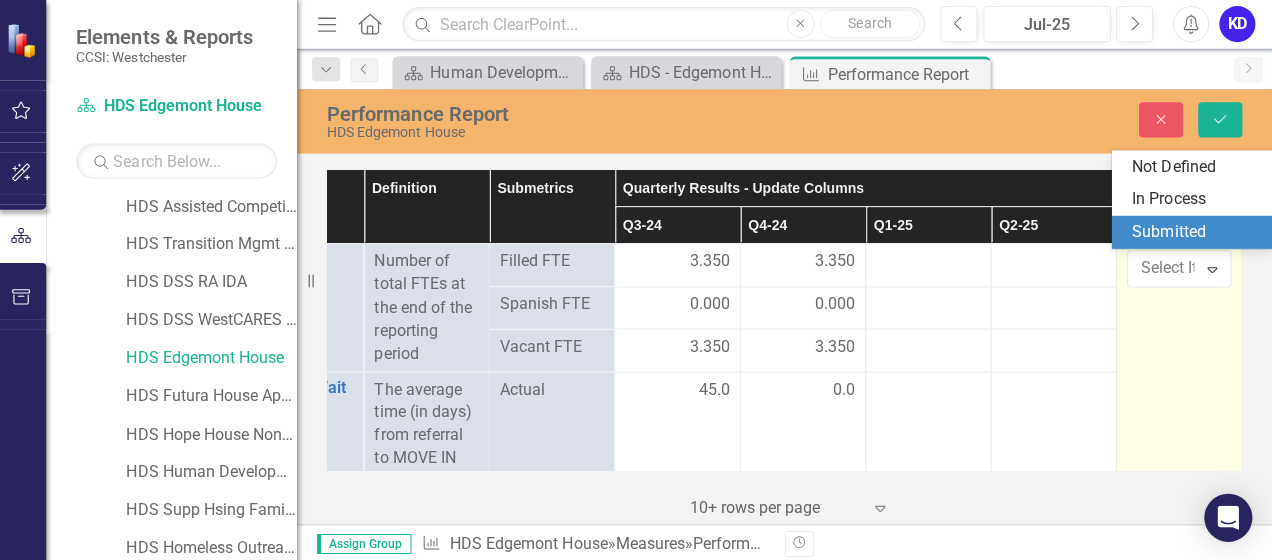 scroll, scrollTop: 0, scrollLeft: 0, axis: both 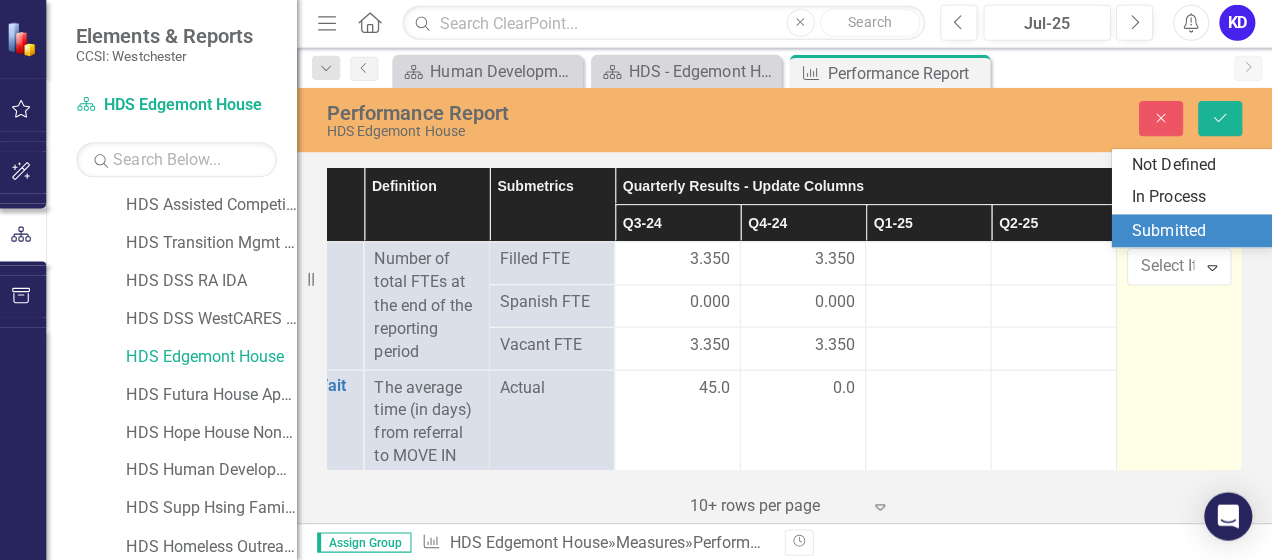 click on "Submitted" at bounding box center (1196, 231) 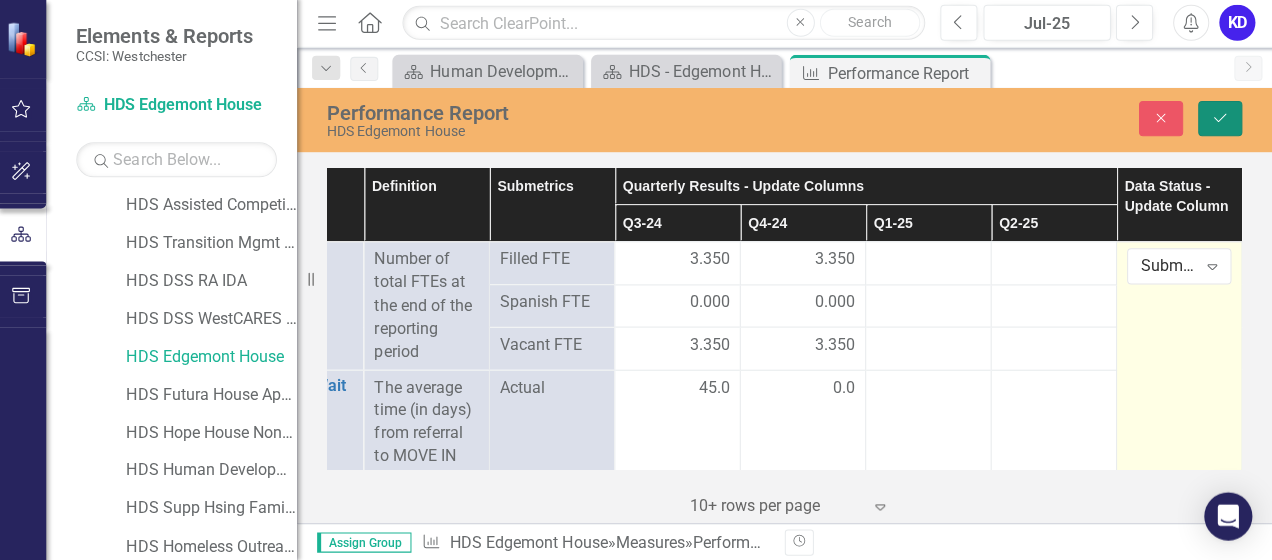 click on "Save" at bounding box center [1220, 119] 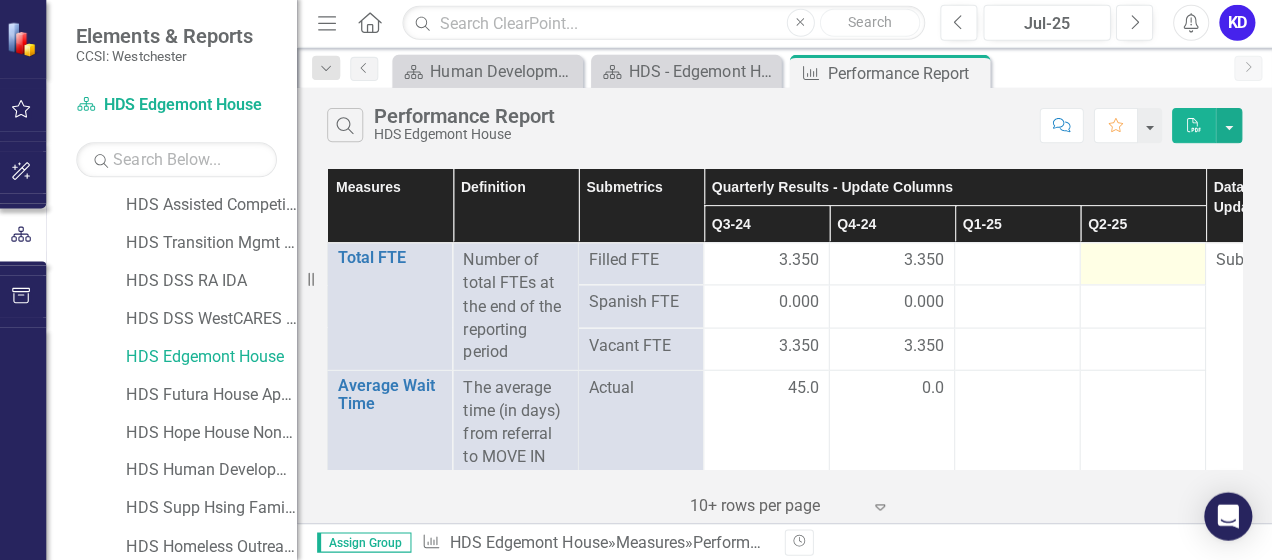 click at bounding box center (1143, 262) 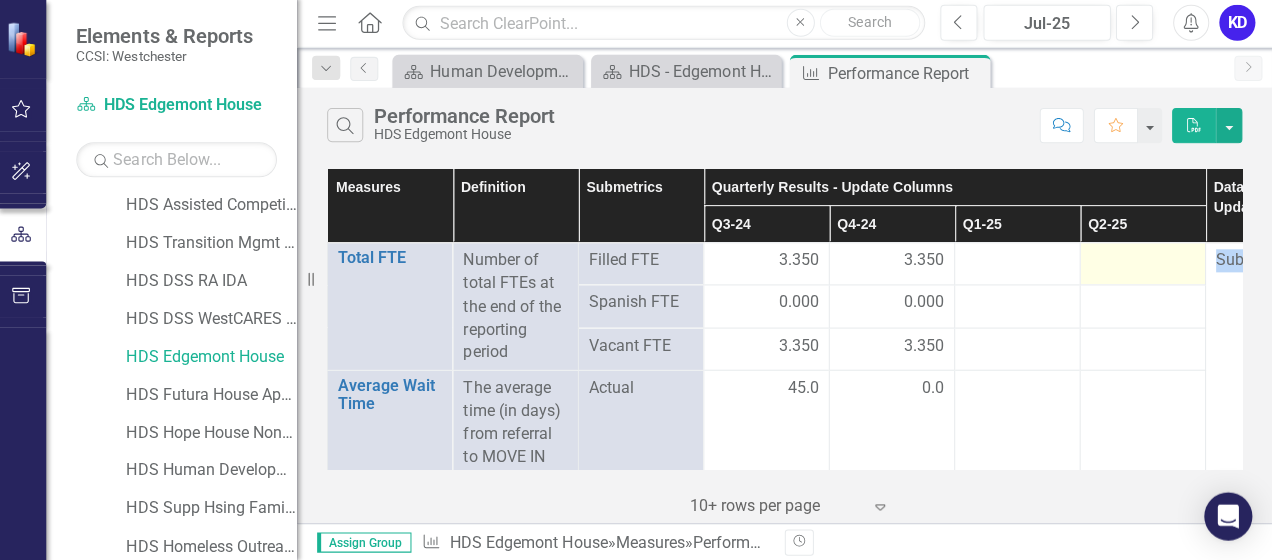 click at bounding box center [1143, 262] 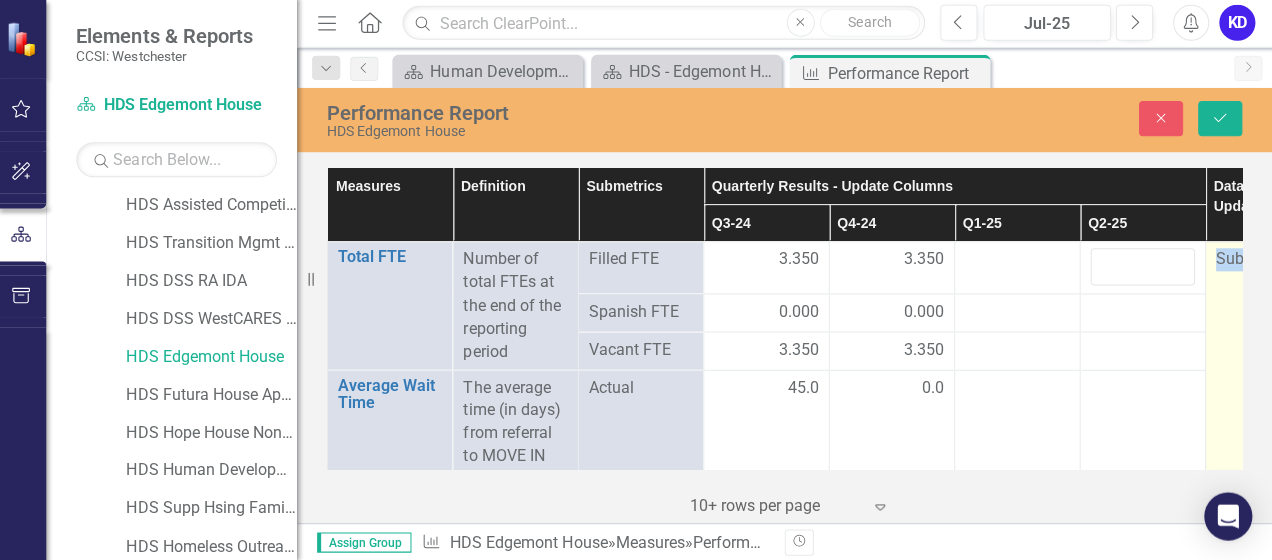 scroll, scrollTop: 0, scrollLeft: 0, axis: both 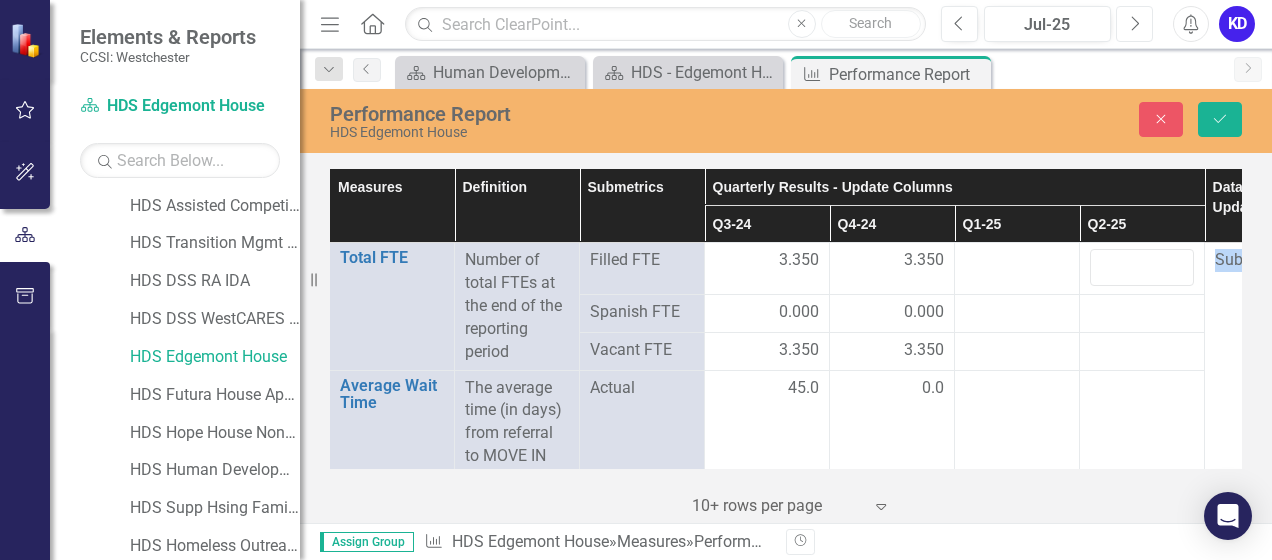 click on "Next" 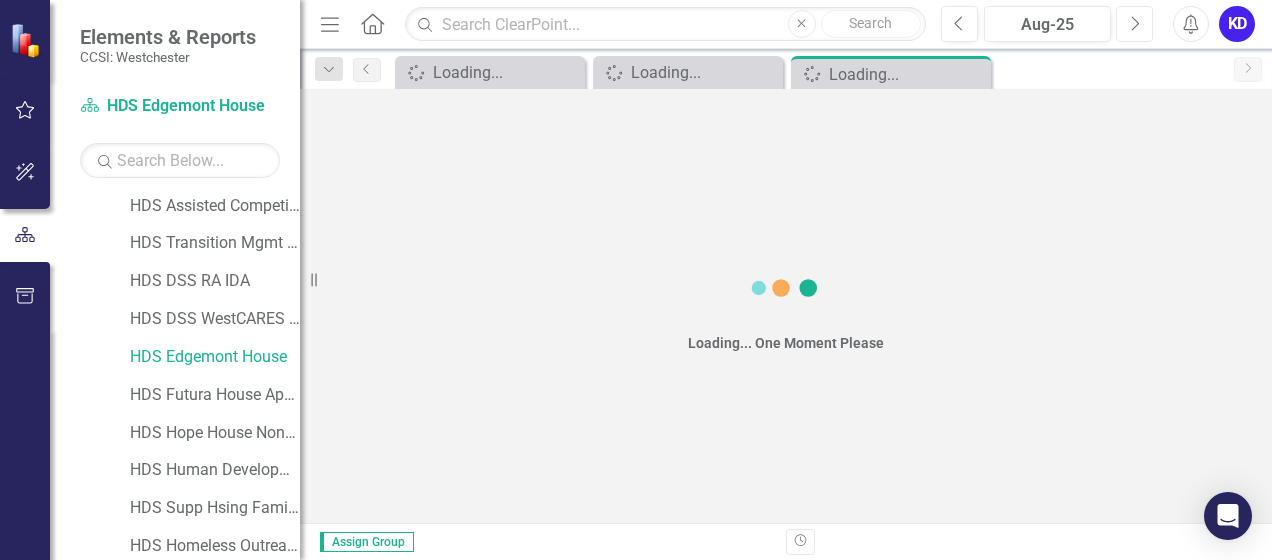 click 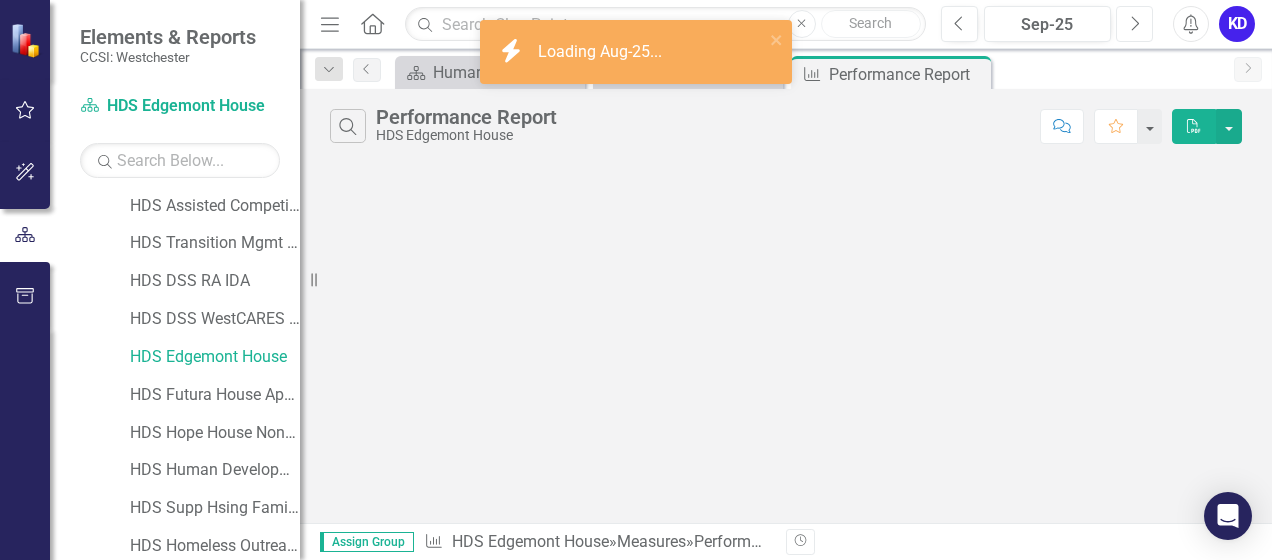 click 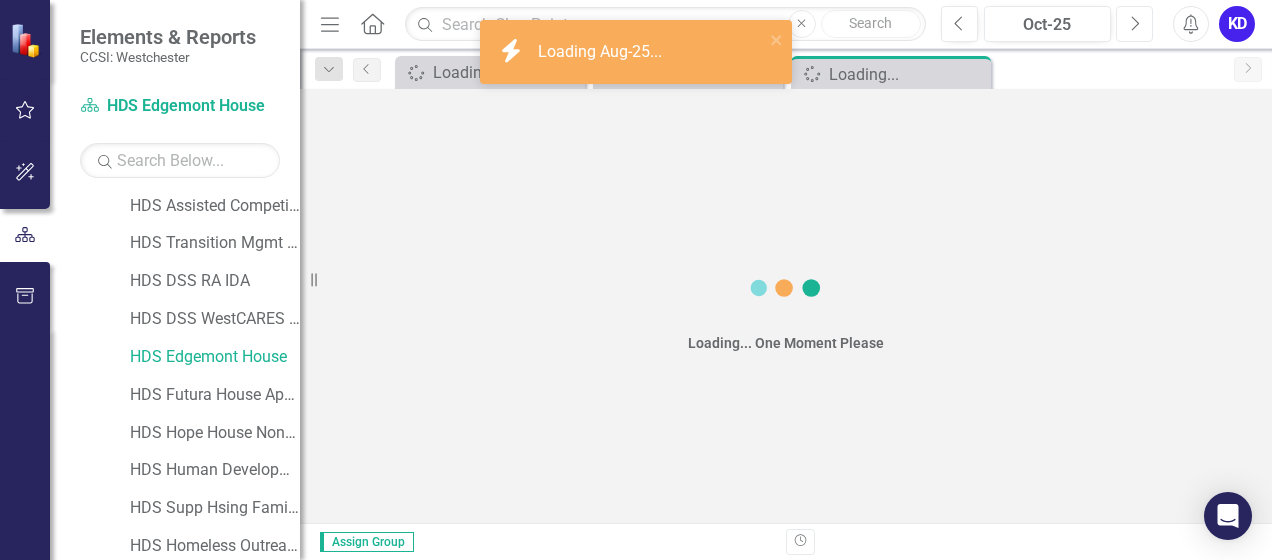 click 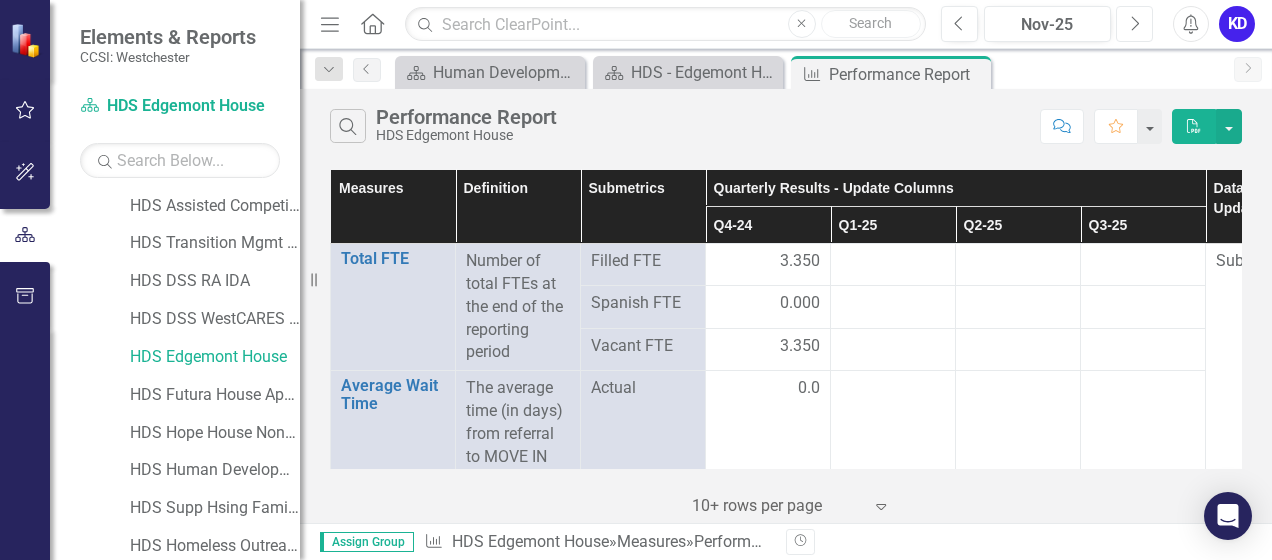 click on "Next" 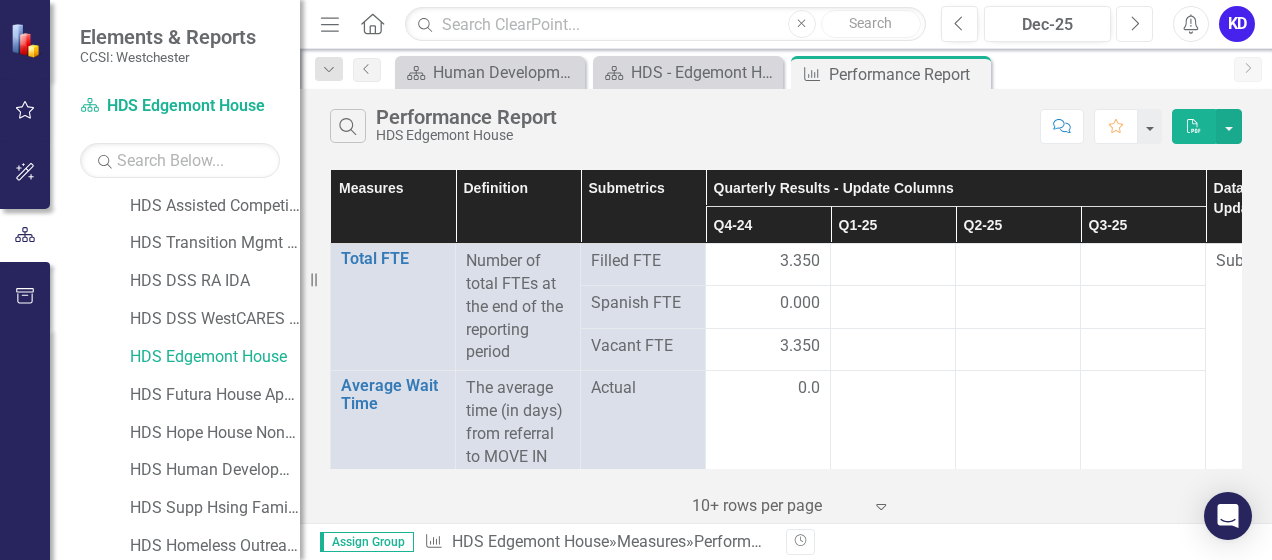 click on "Next" 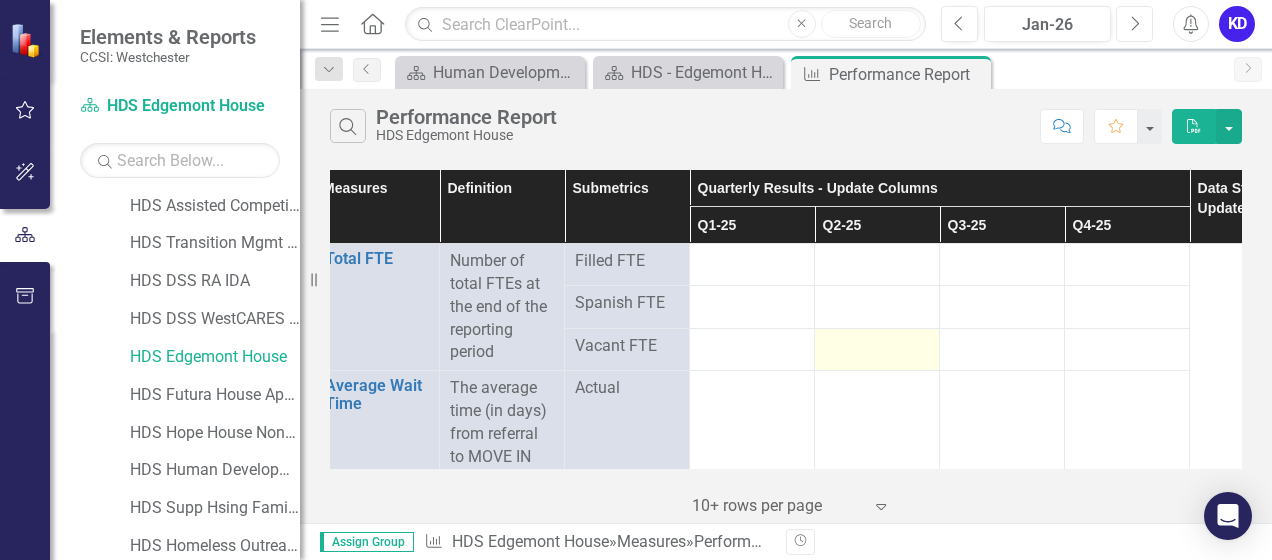 scroll, scrollTop: 0, scrollLeft: 25, axis: horizontal 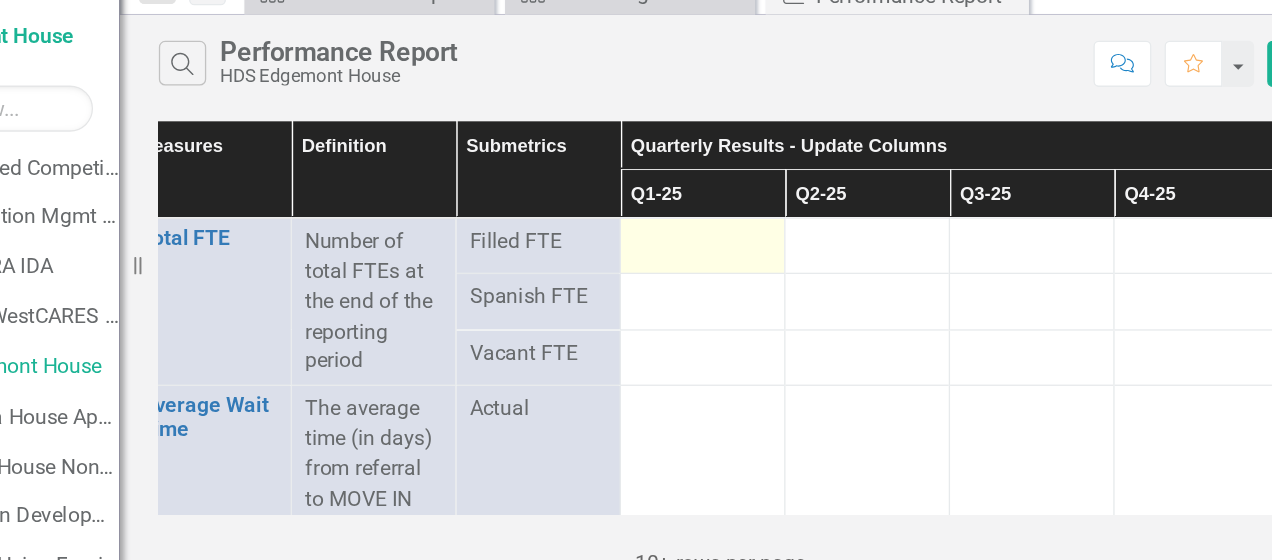 click at bounding box center [743, 262] 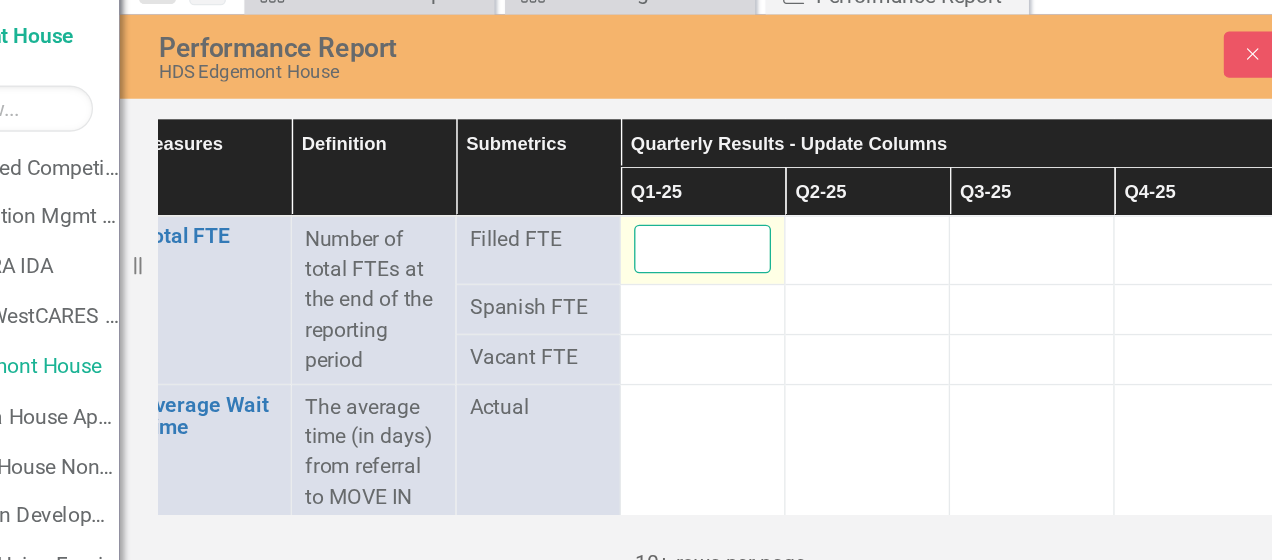 click at bounding box center [743, 267] 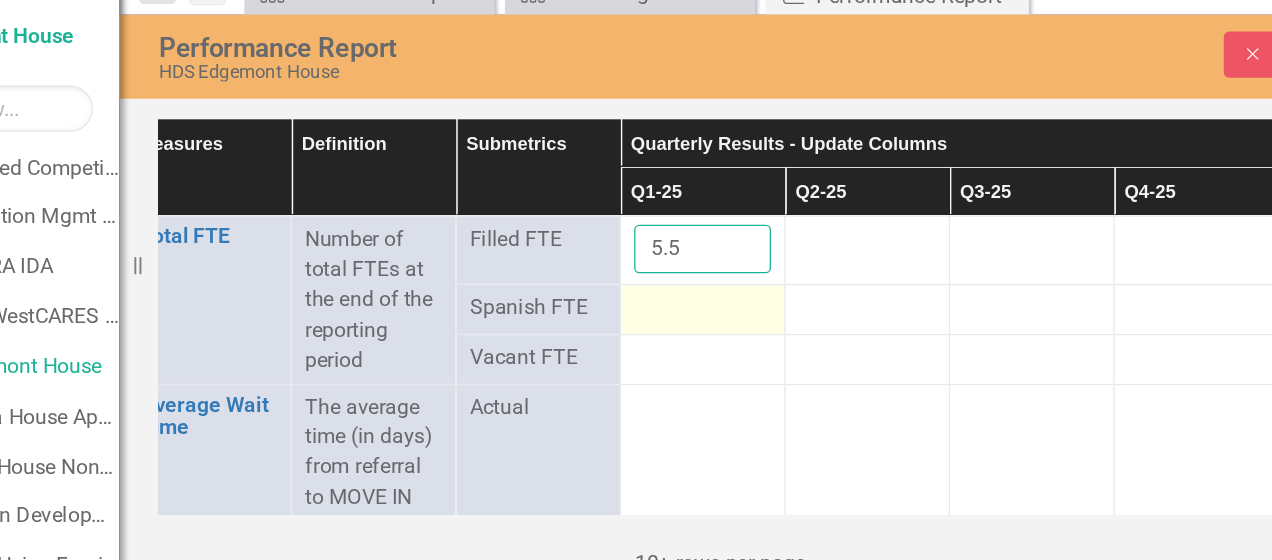 type on "5.5" 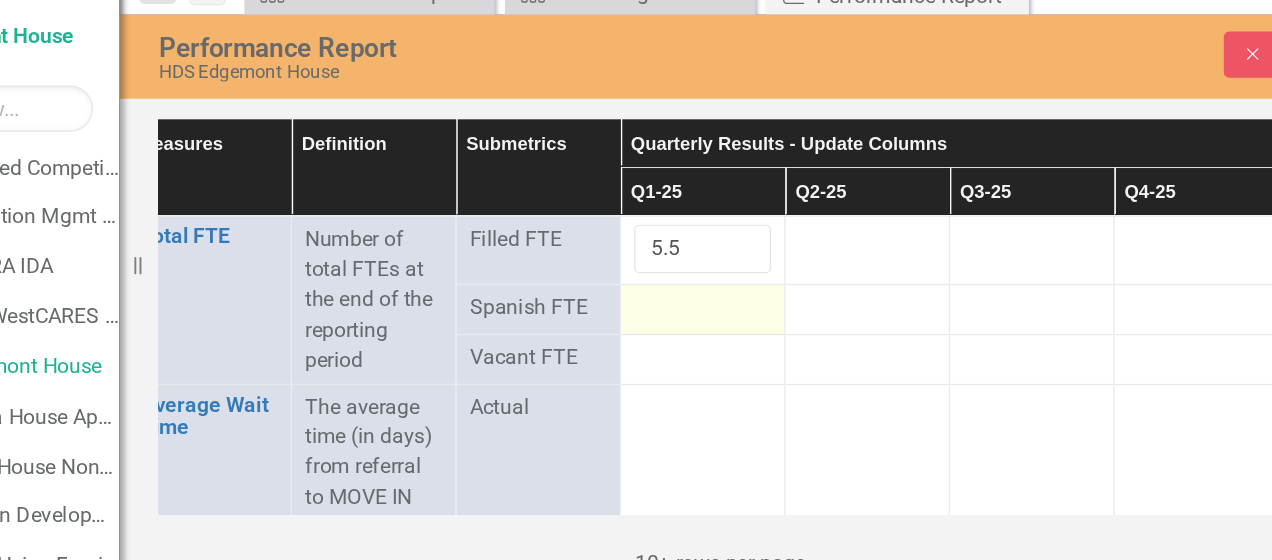 click at bounding box center (743, 313) 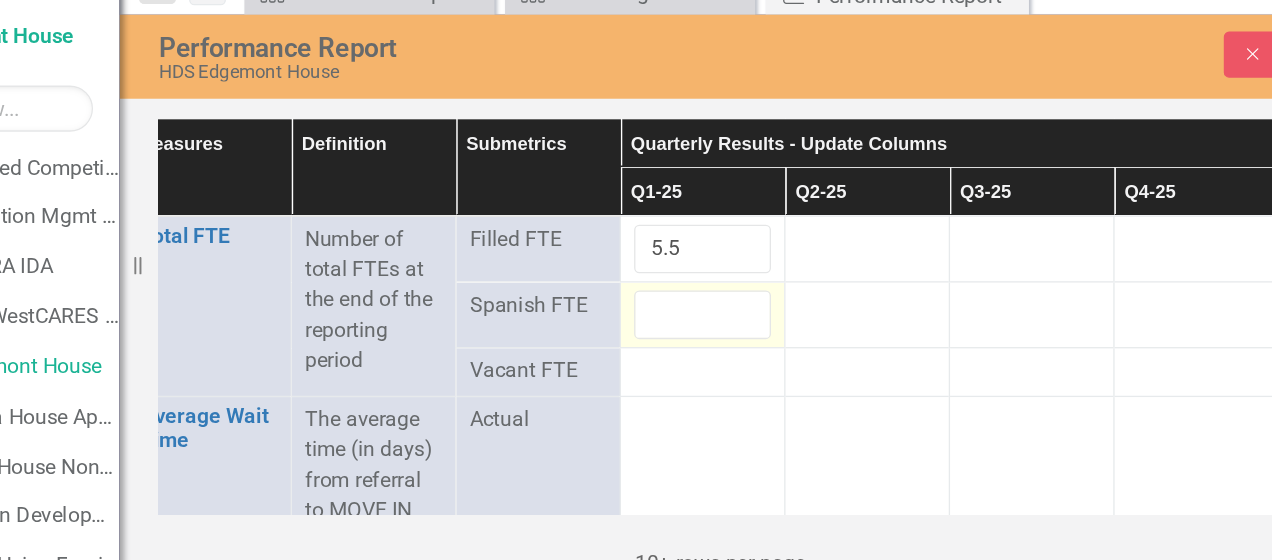 click at bounding box center (743, 317) 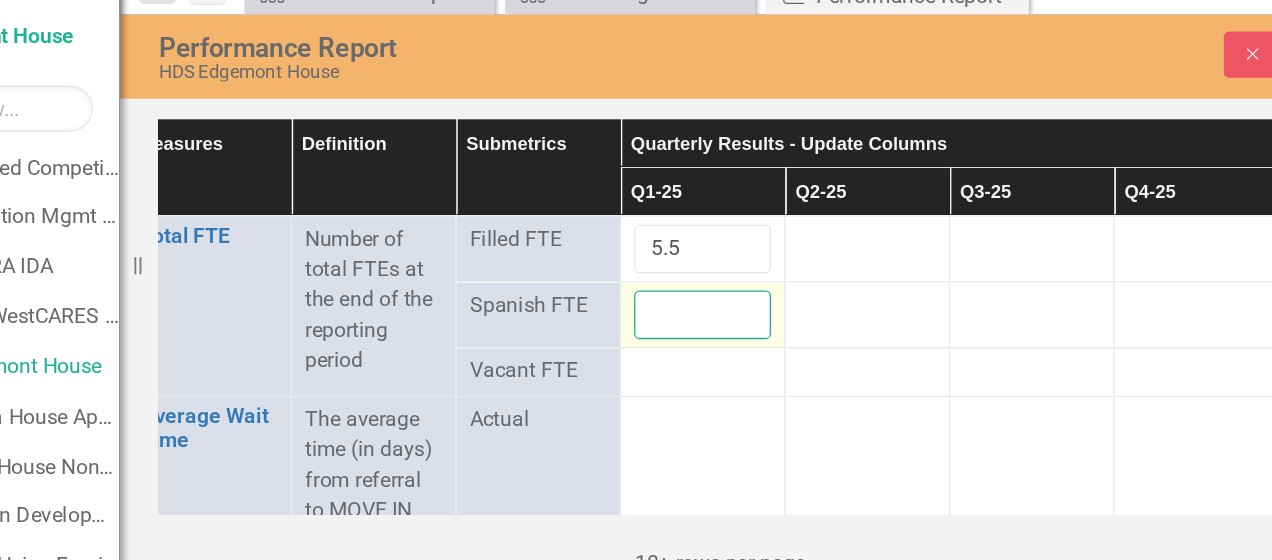 click at bounding box center (743, 317) 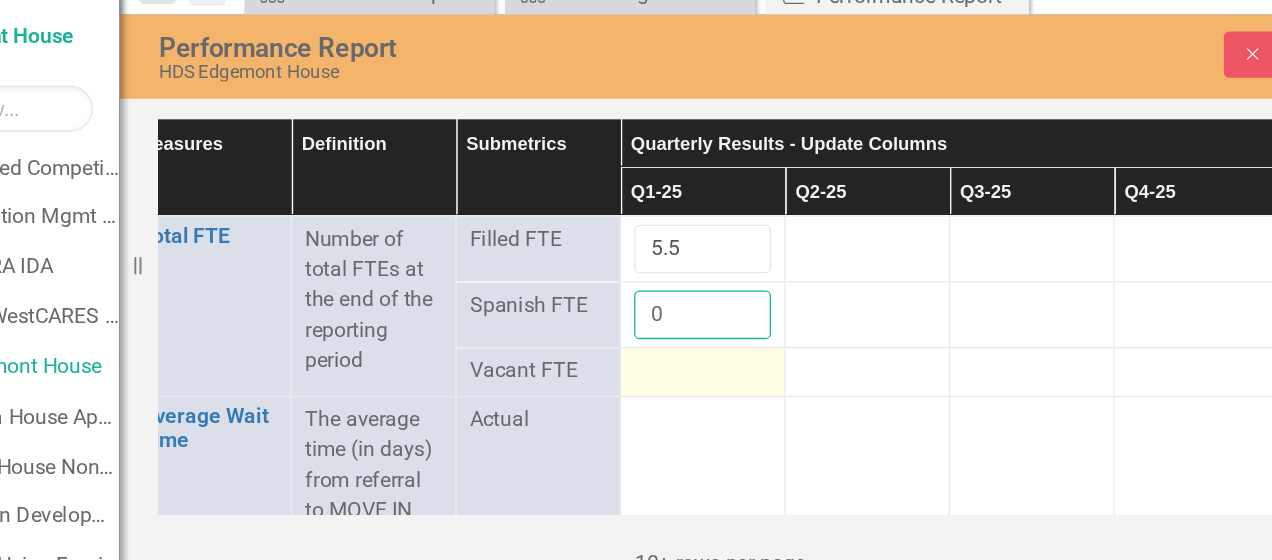 type on "0" 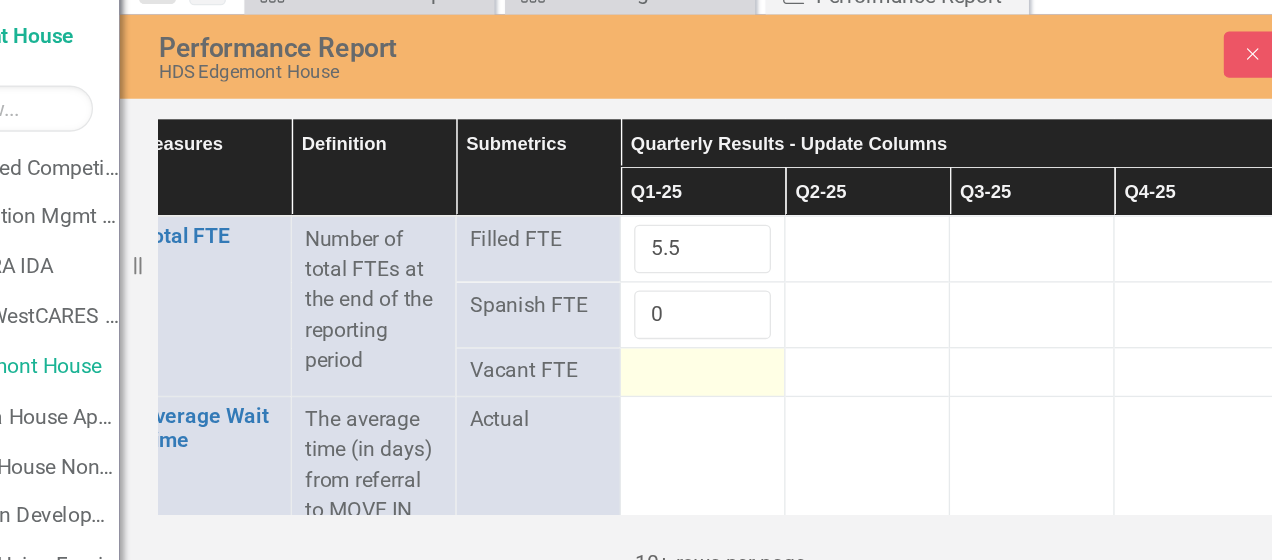 click at bounding box center [743, 361] 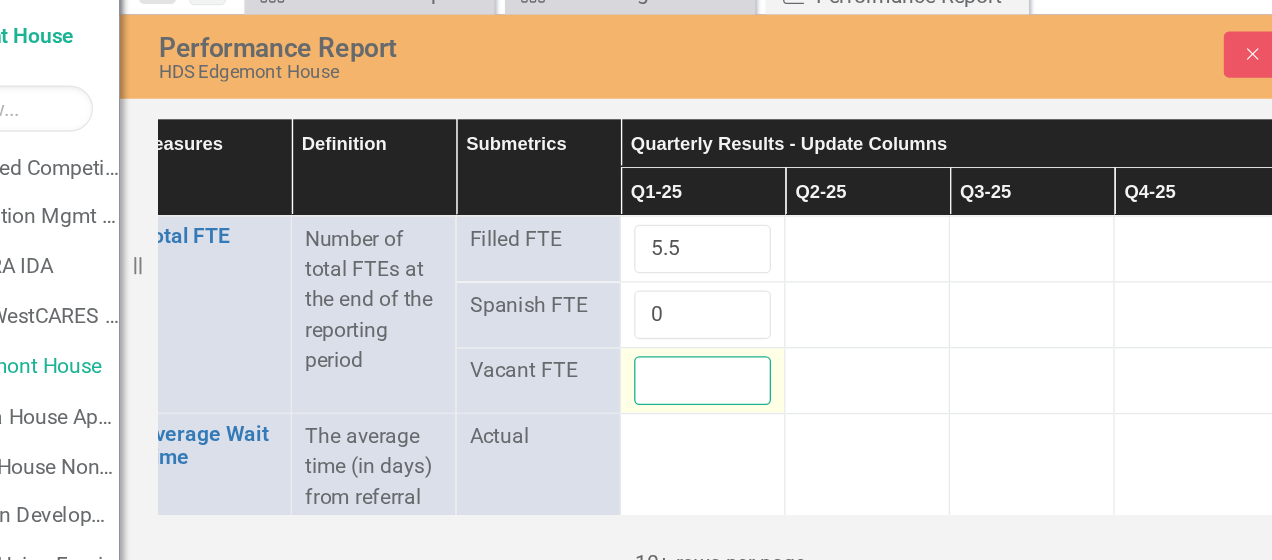 click at bounding box center (743, 367) 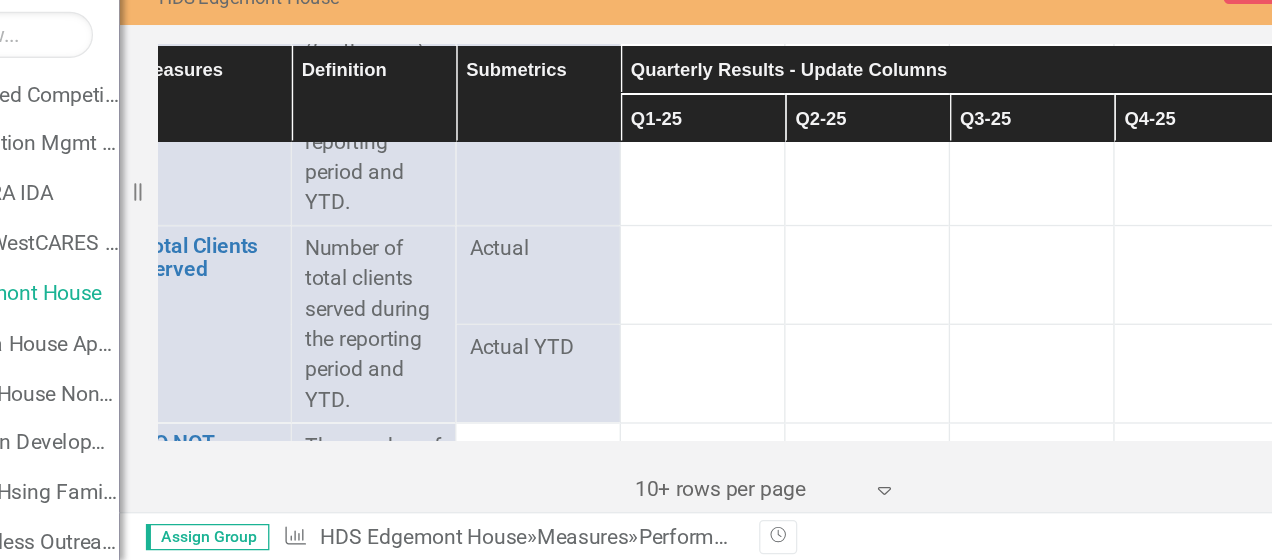 scroll, scrollTop: 835, scrollLeft: 25, axis: both 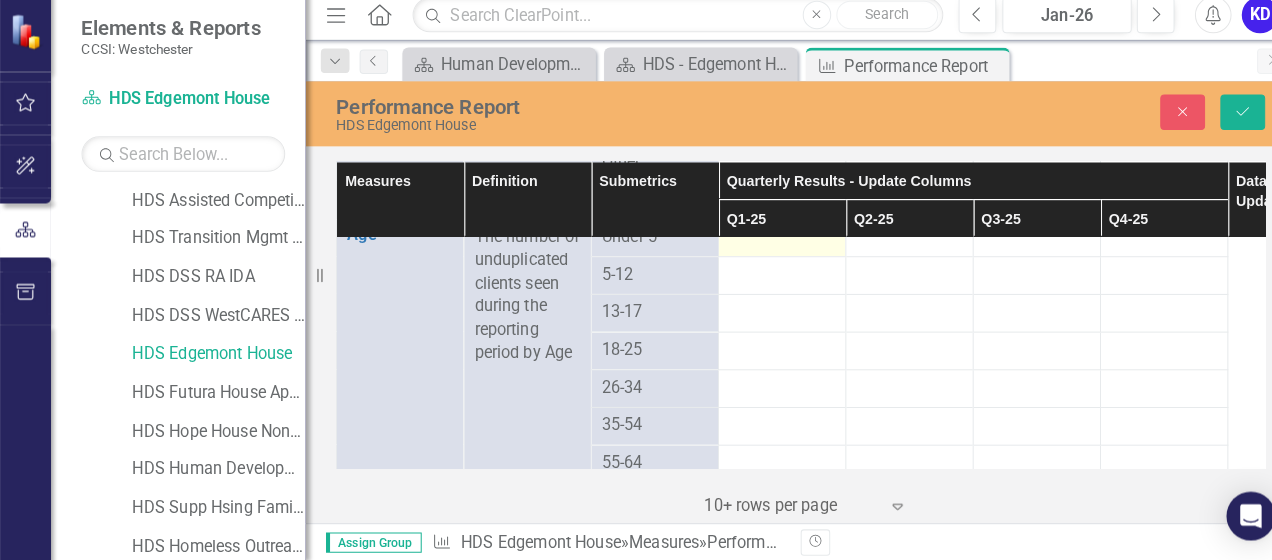 type on "1.2" 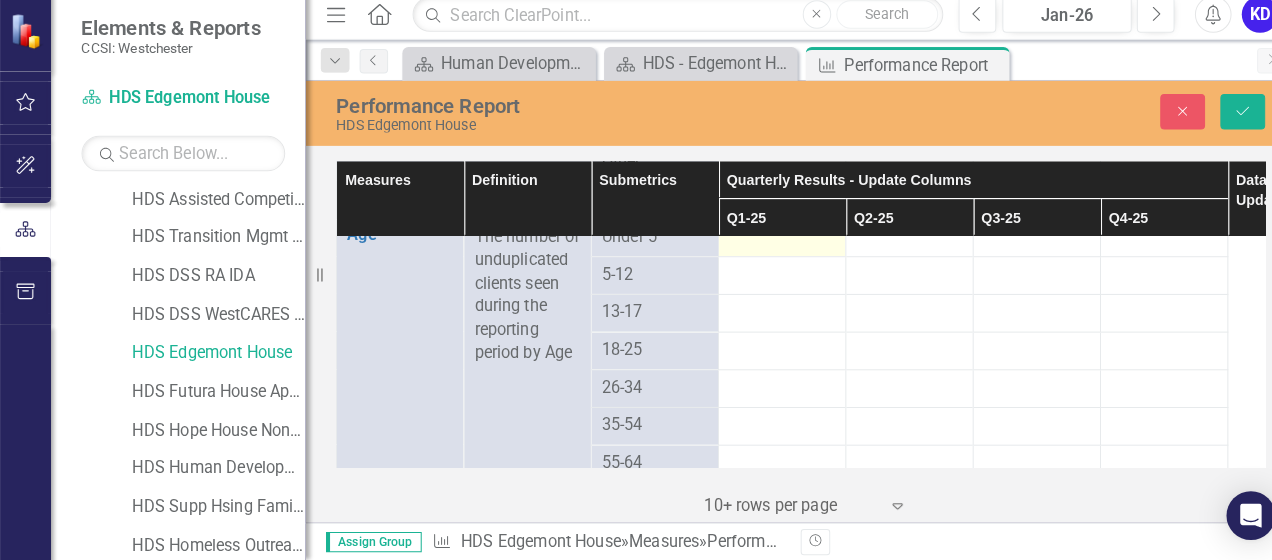 click at bounding box center [768, 243] 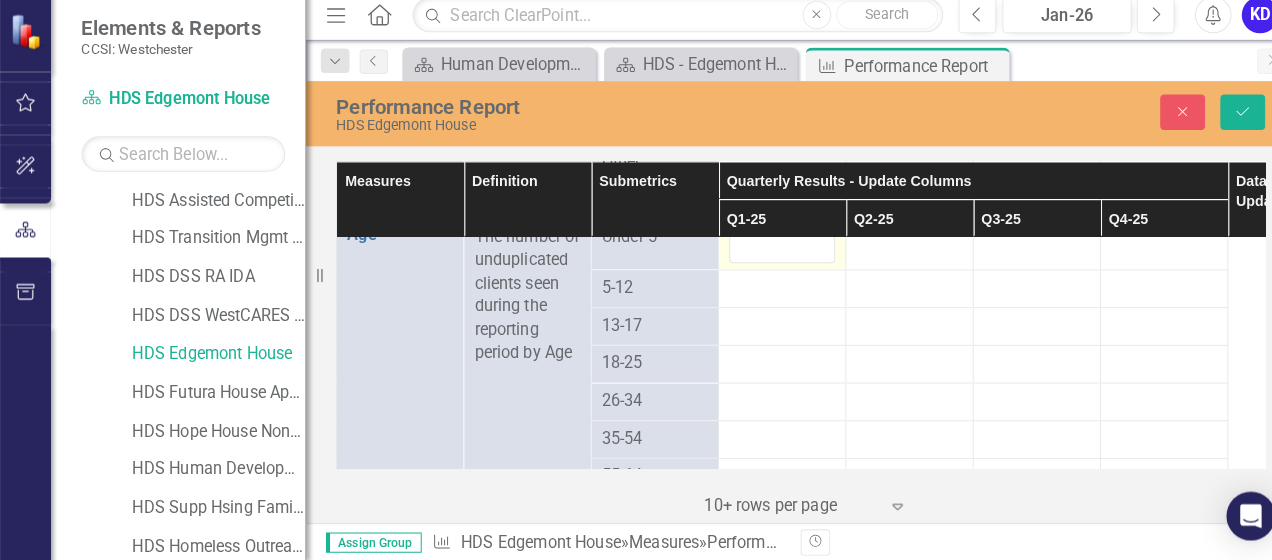 click at bounding box center [768, 249] 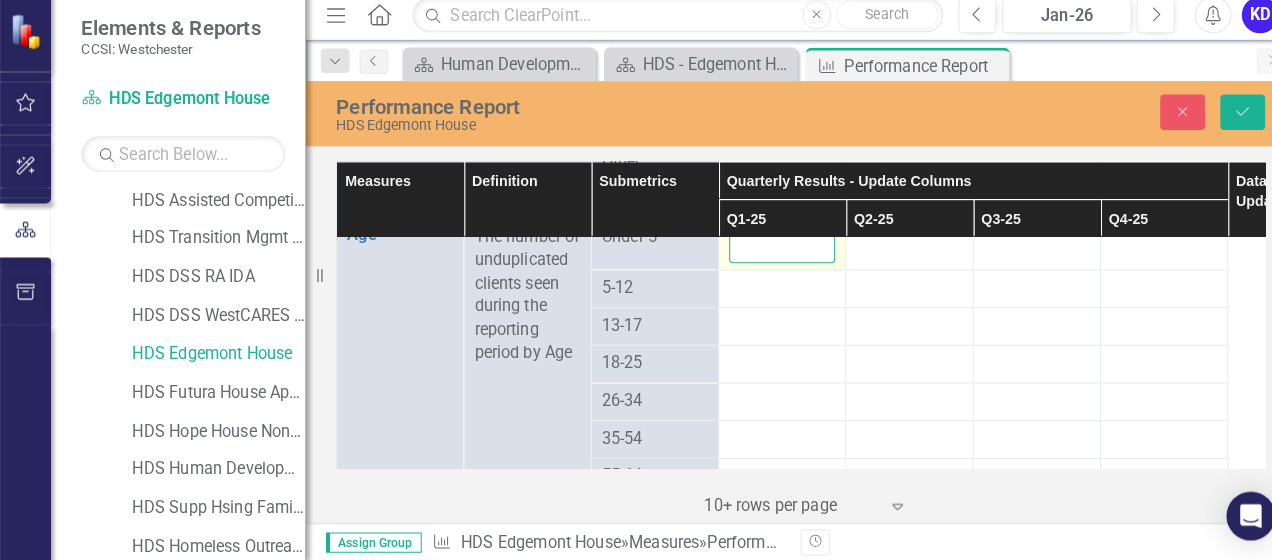 click at bounding box center [768, 249] 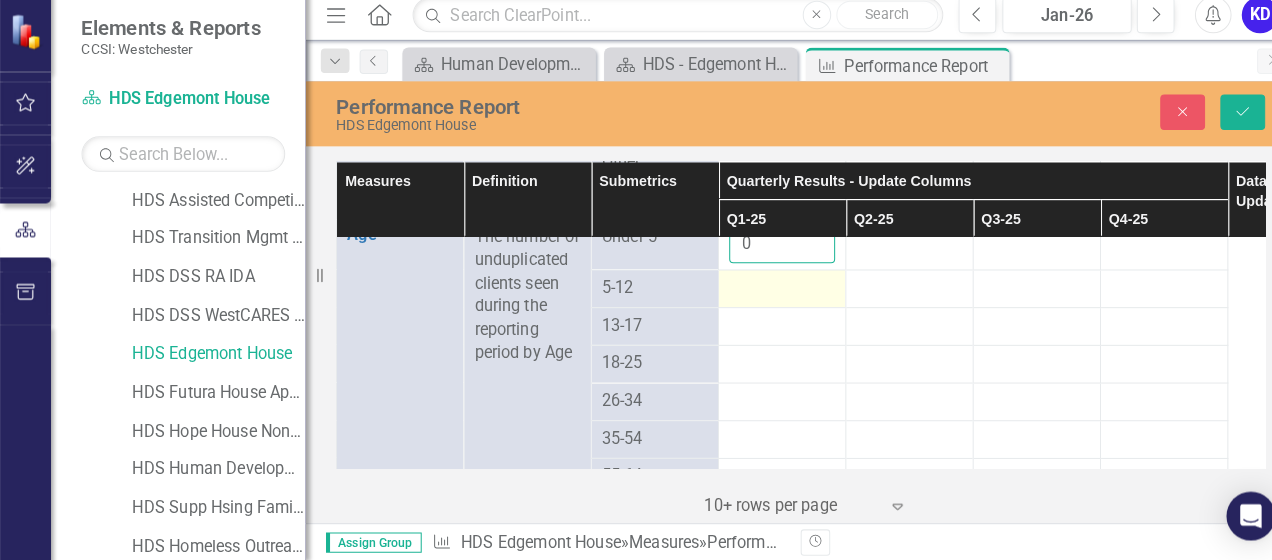 type on "0" 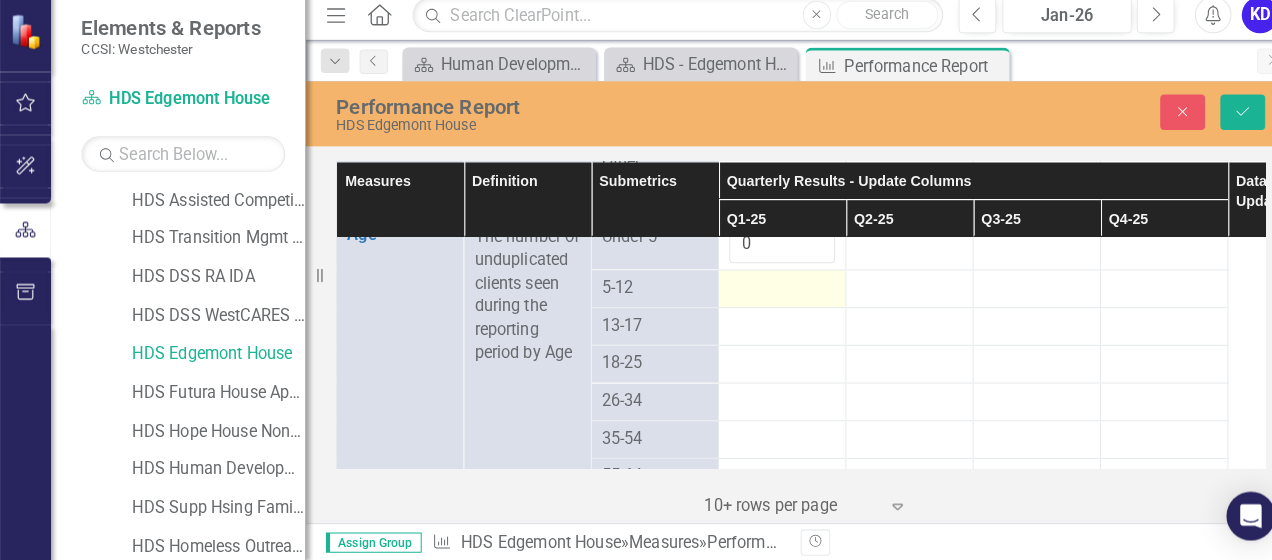 click at bounding box center (768, 293) 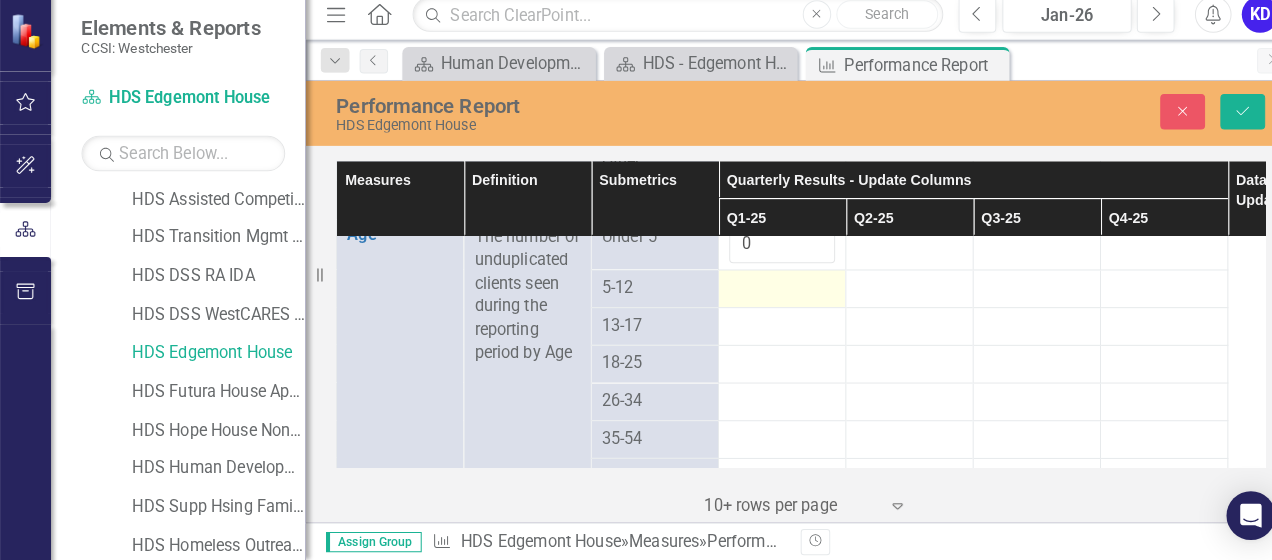 click at bounding box center (768, 293) 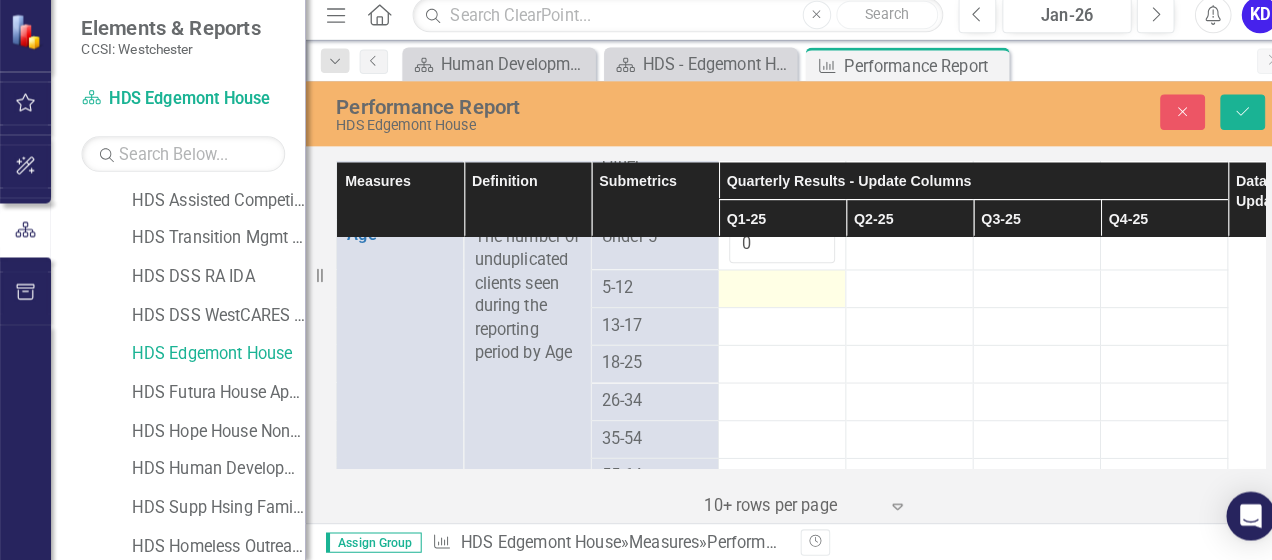 click at bounding box center (768, 293) 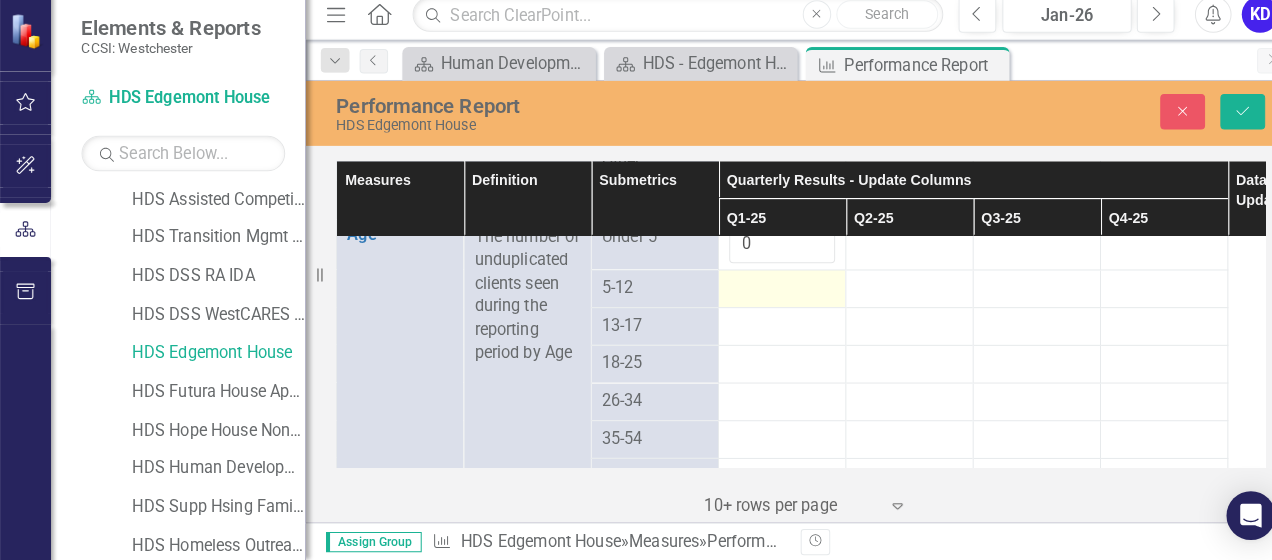 click at bounding box center (768, 293) 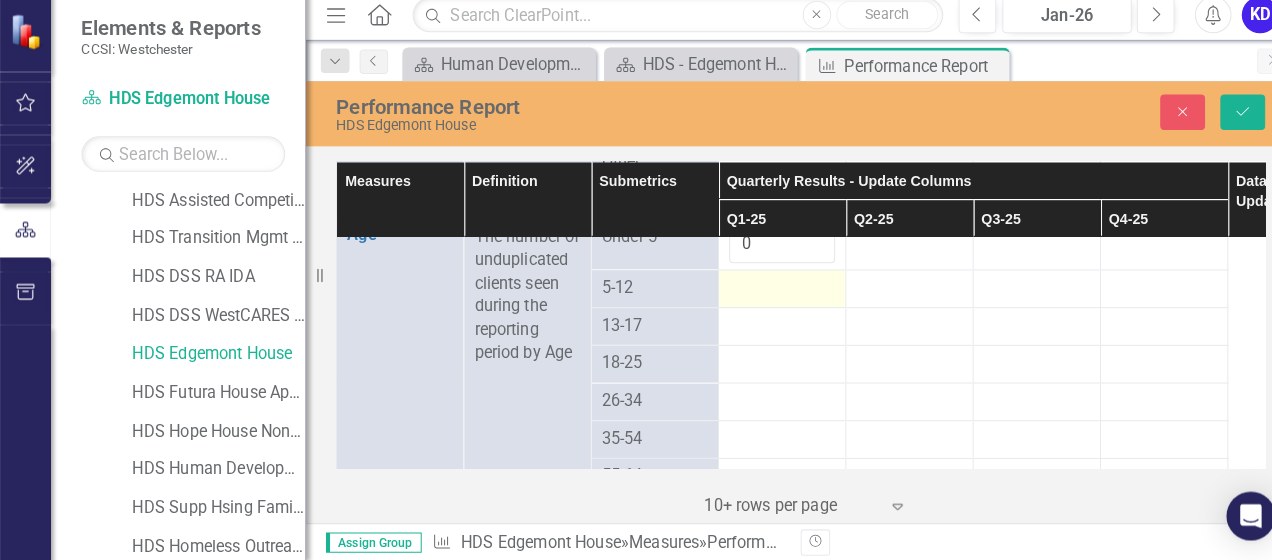 click at bounding box center [768, 293] 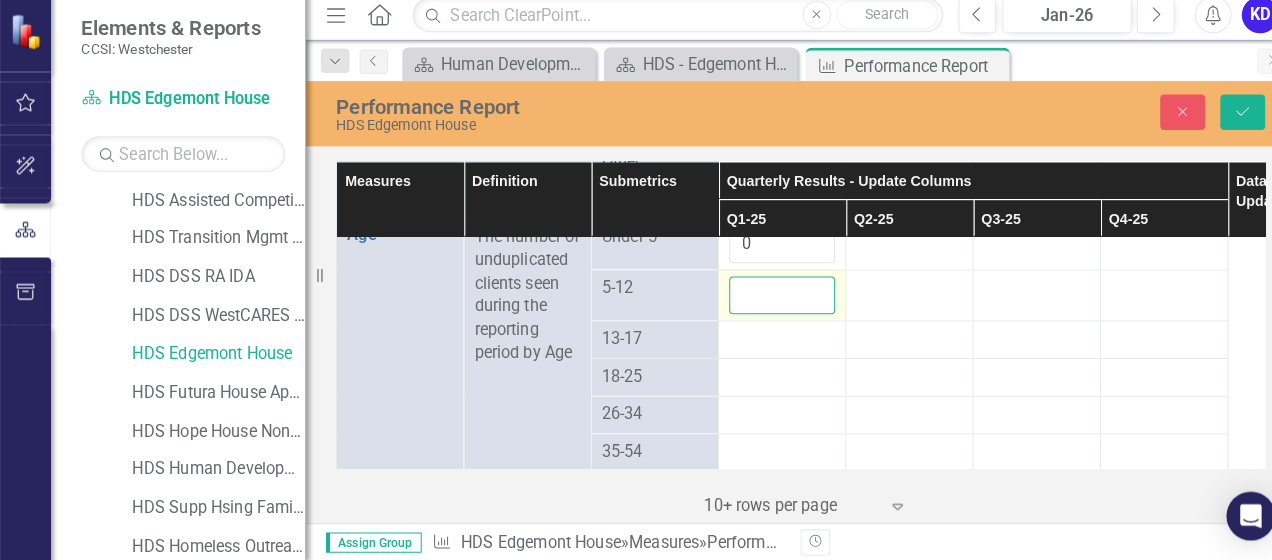 click at bounding box center (768, 299) 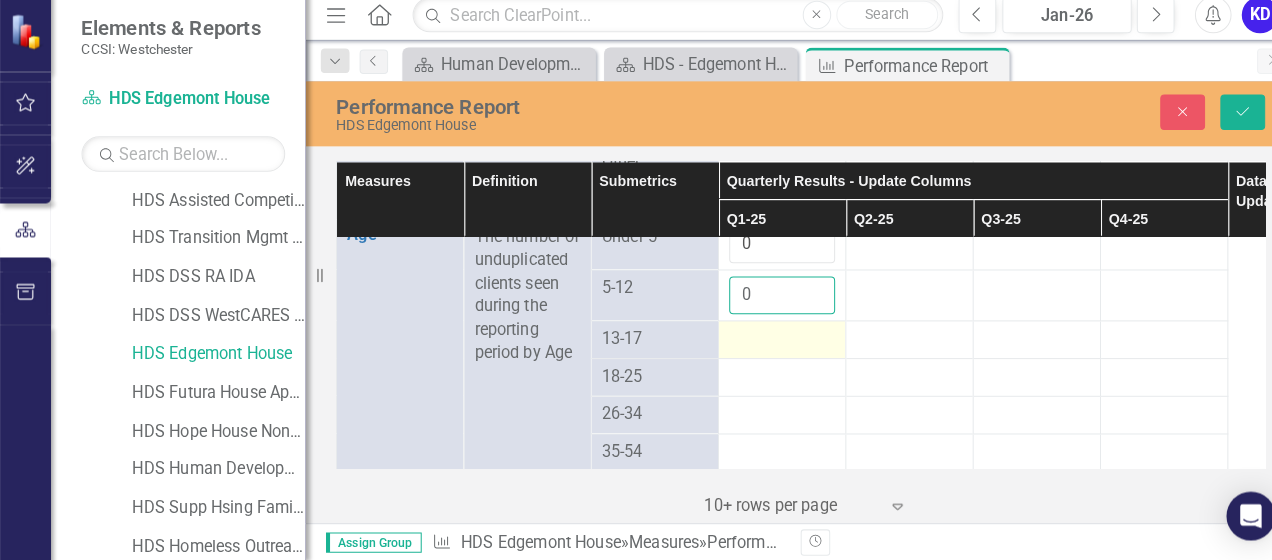 type on "0" 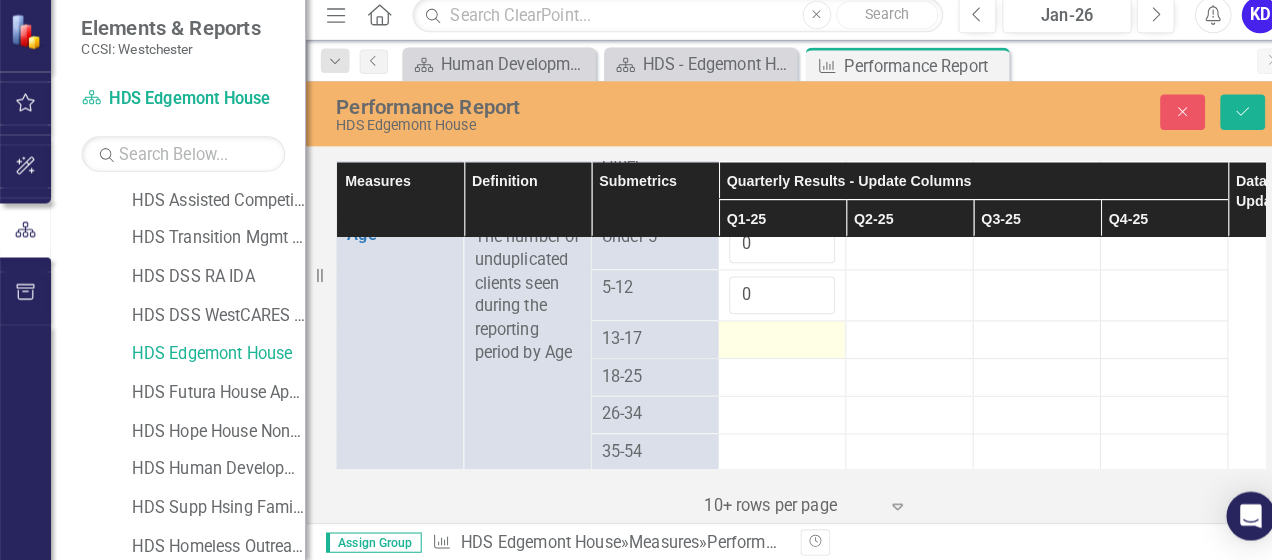 click at bounding box center (768, 343) 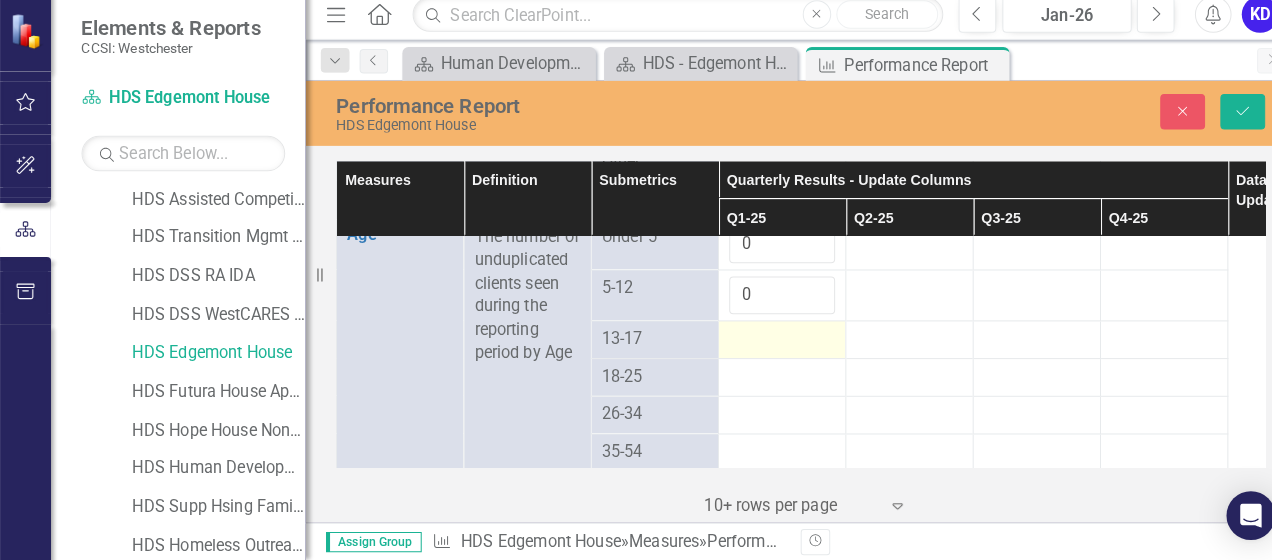 click at bounding box center (768, 343) 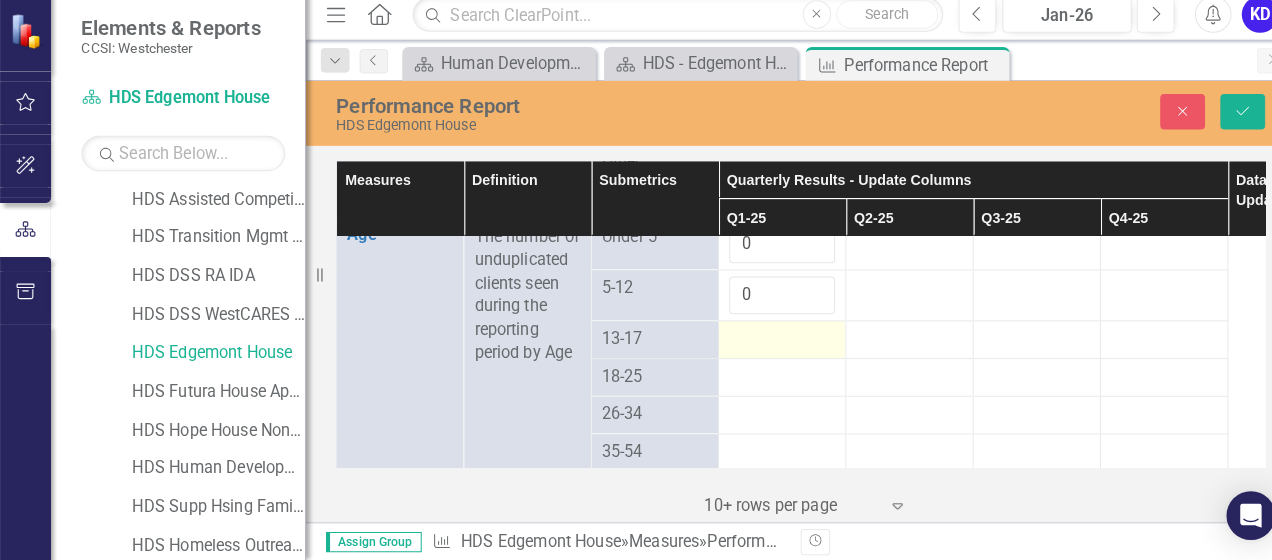 click at bounding box center (768, 343) 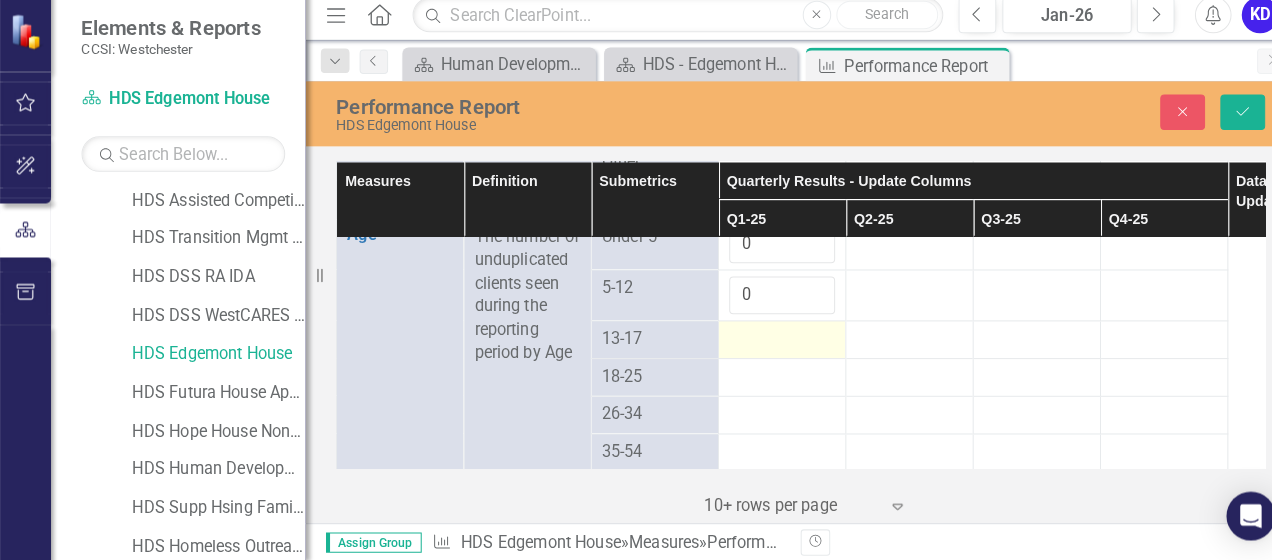 click at bounding box center [768, 343] 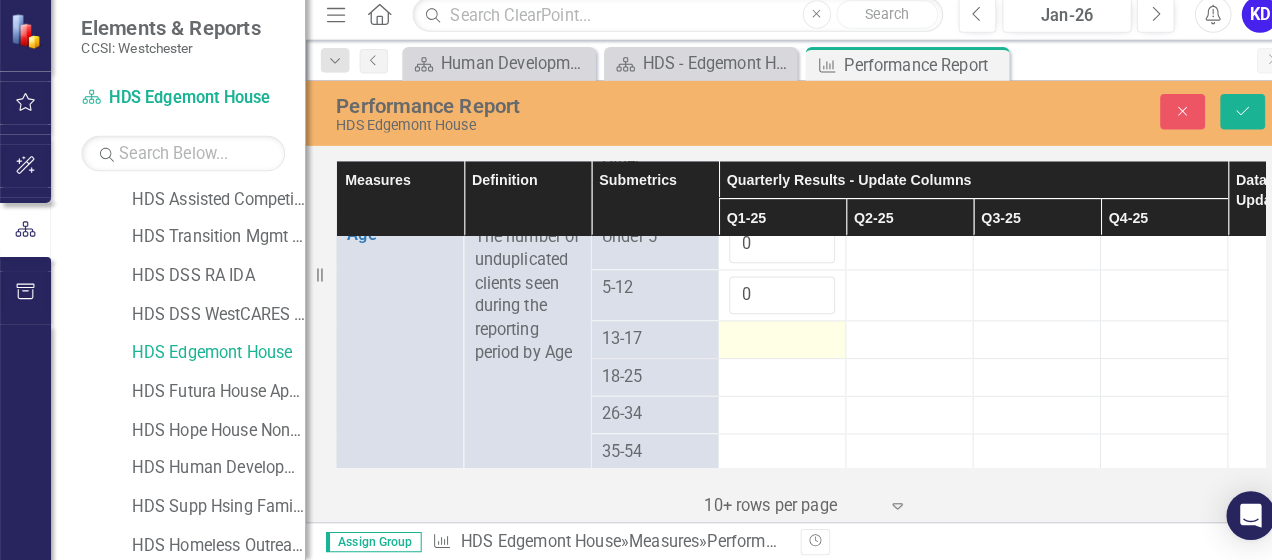 click at bounding box center [768, 343] 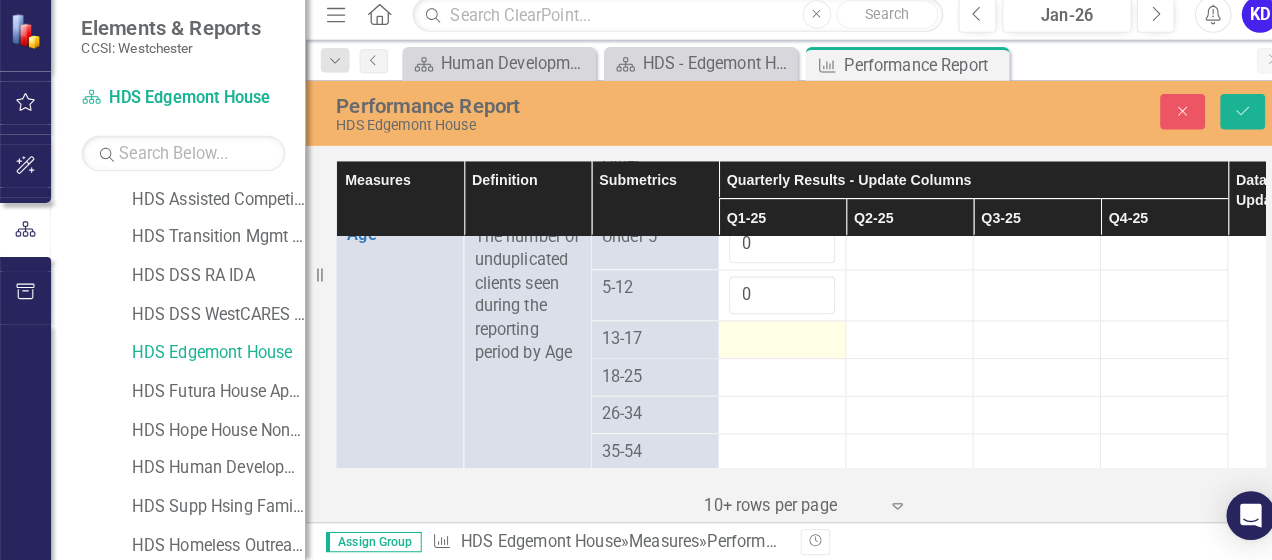 click at bounding box center (768, 343) 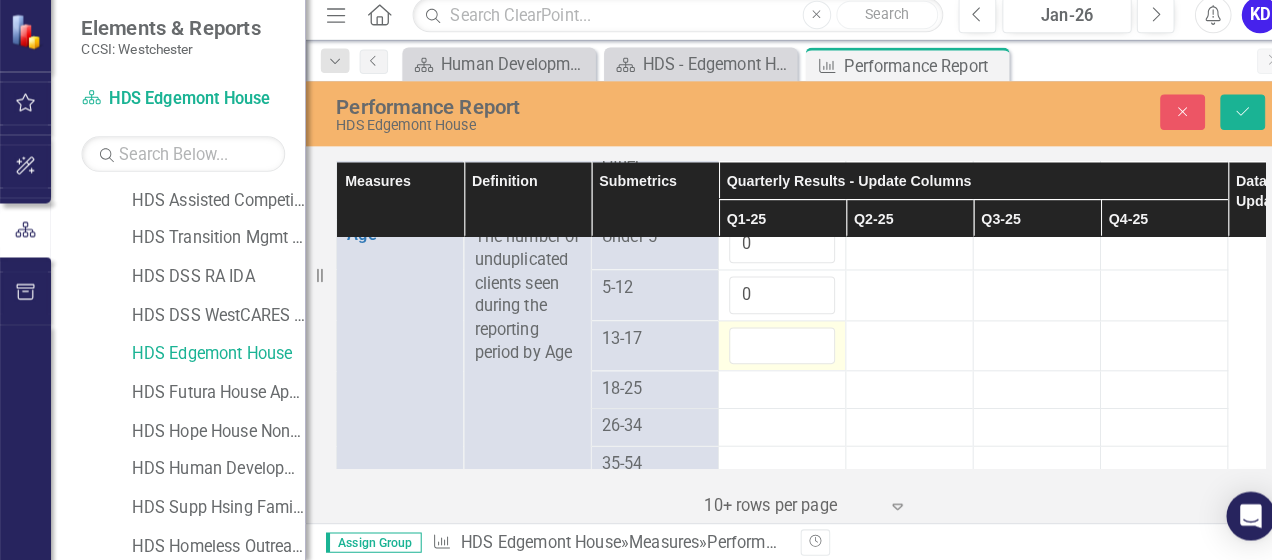 click at bounding box center (768, 349) 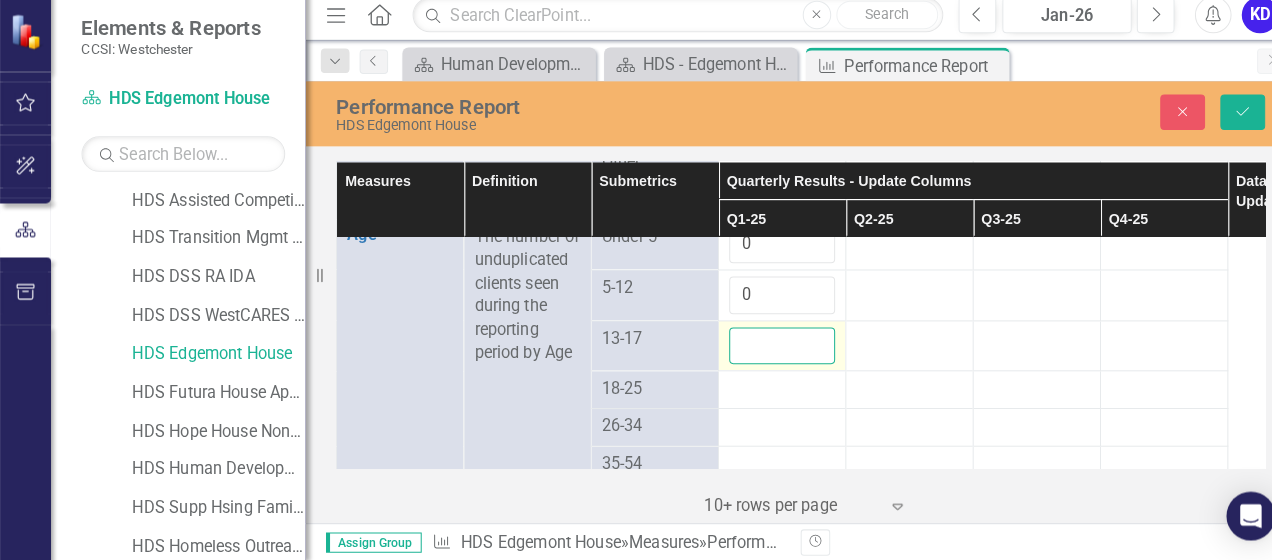 click at bounding box center (768, 349) 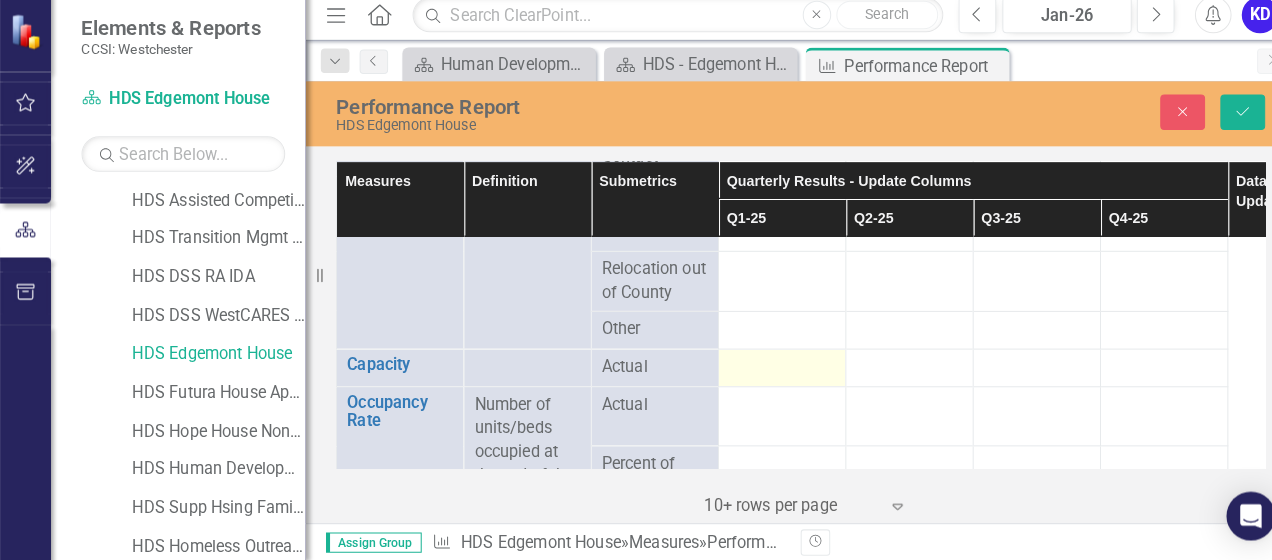 type on "0" 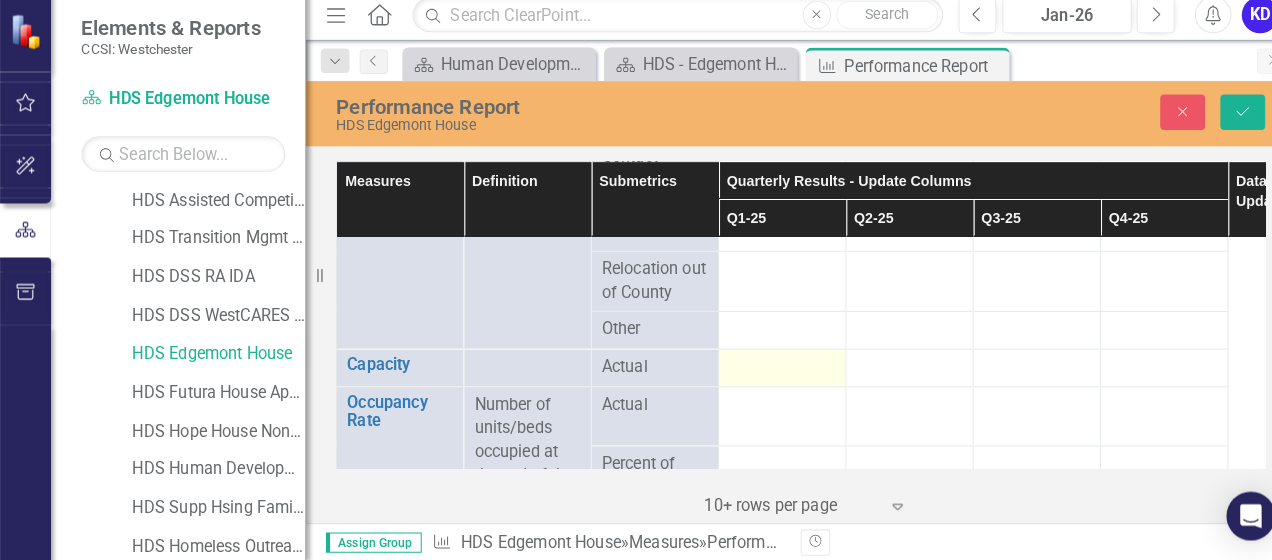 click at bounding box center [768, 371] 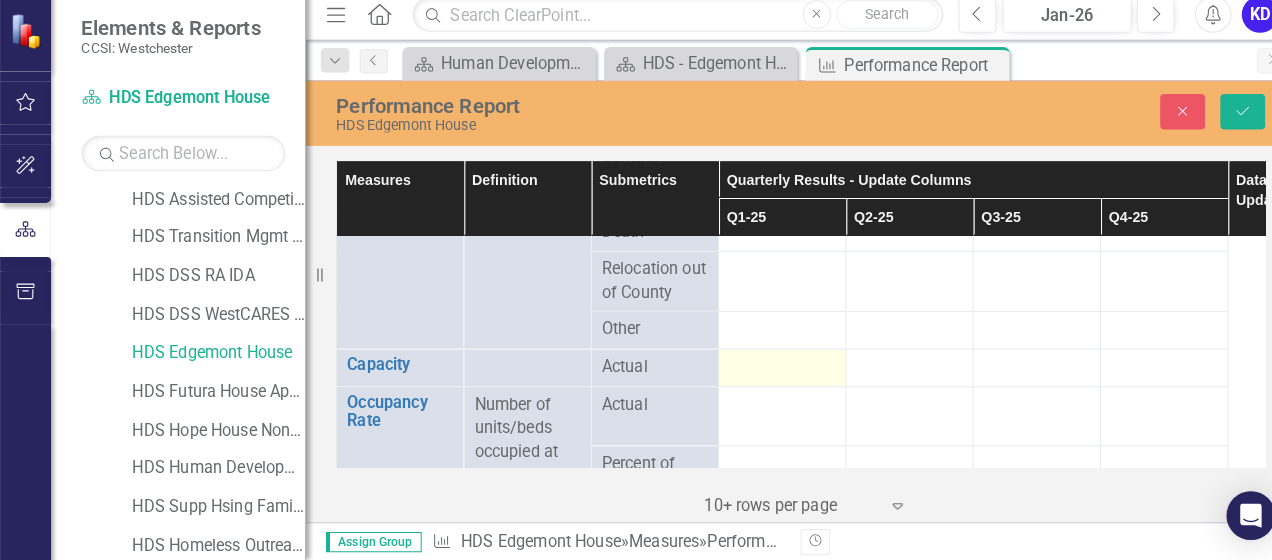 click at bounding box center (768, 371) 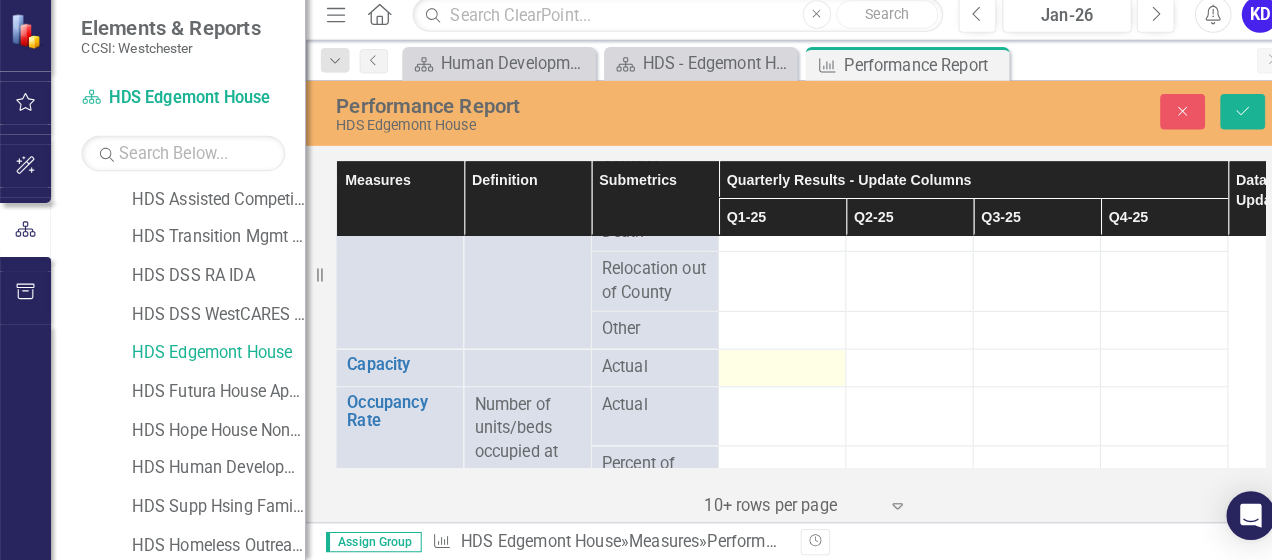 click at bounding box center [768, 371] 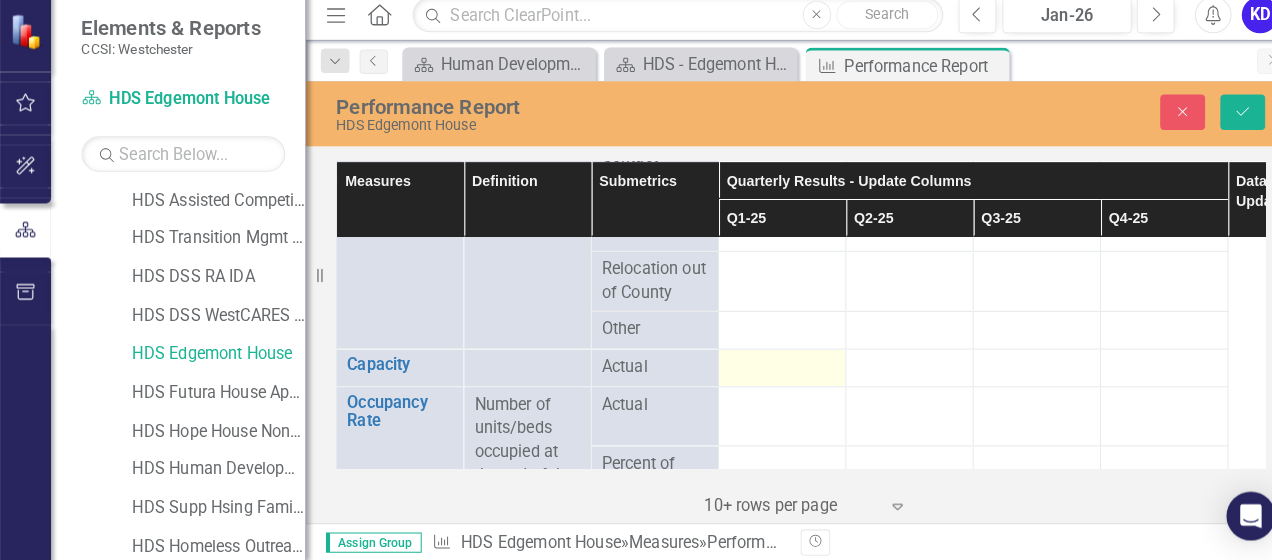 click at bounding box center [768, 371] 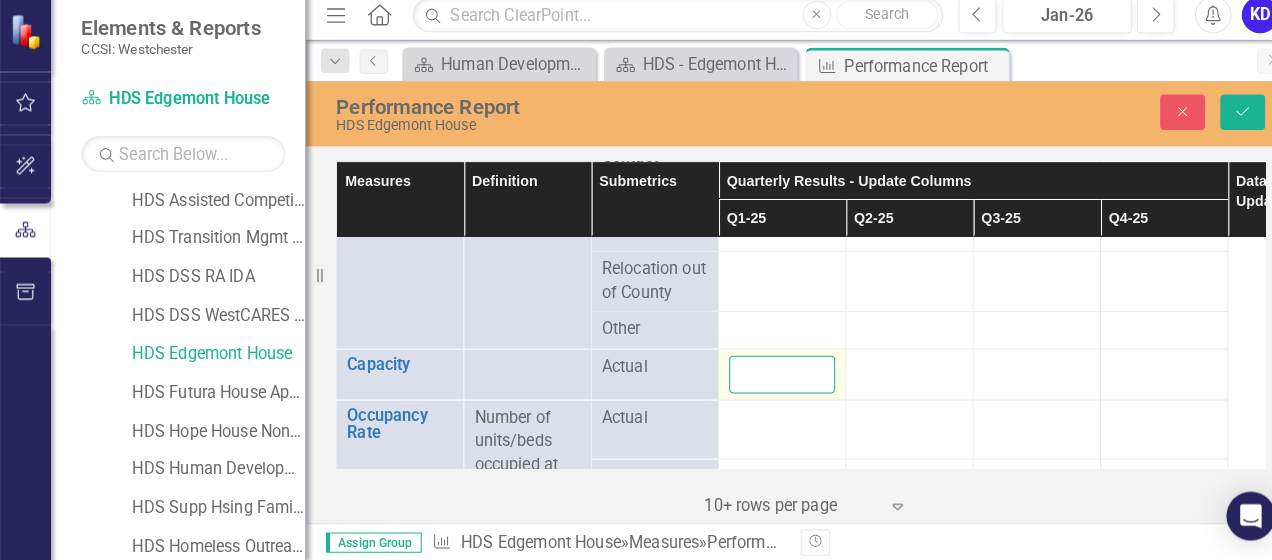 click at bounding box center [768, 377] 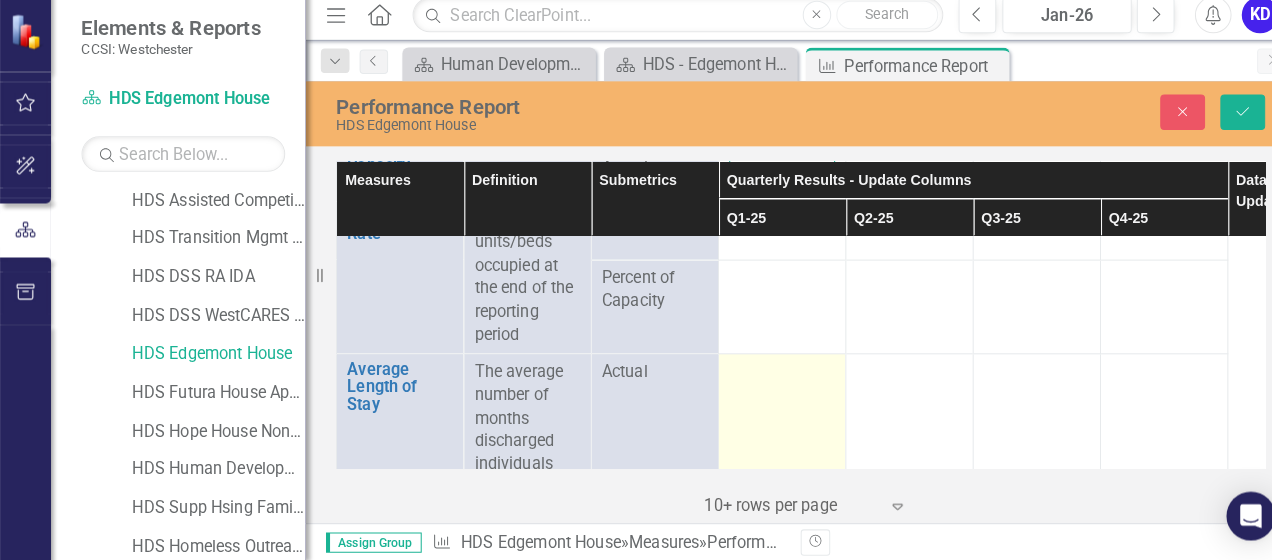 scroll, scrollTop: 0, scrollLeft: 0, axis: both 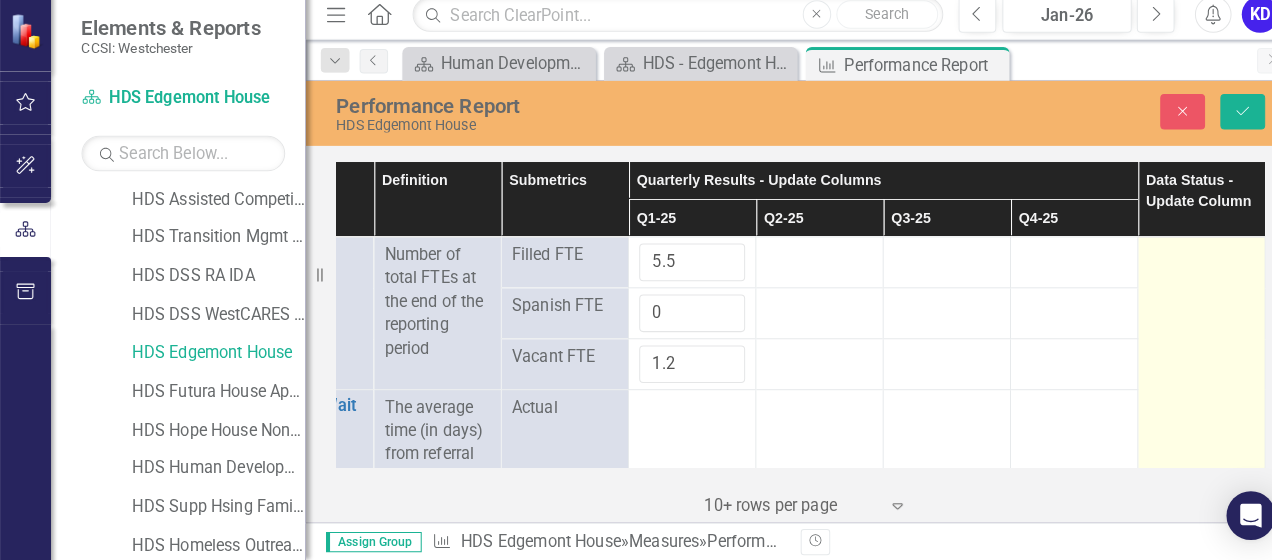 type on "10" 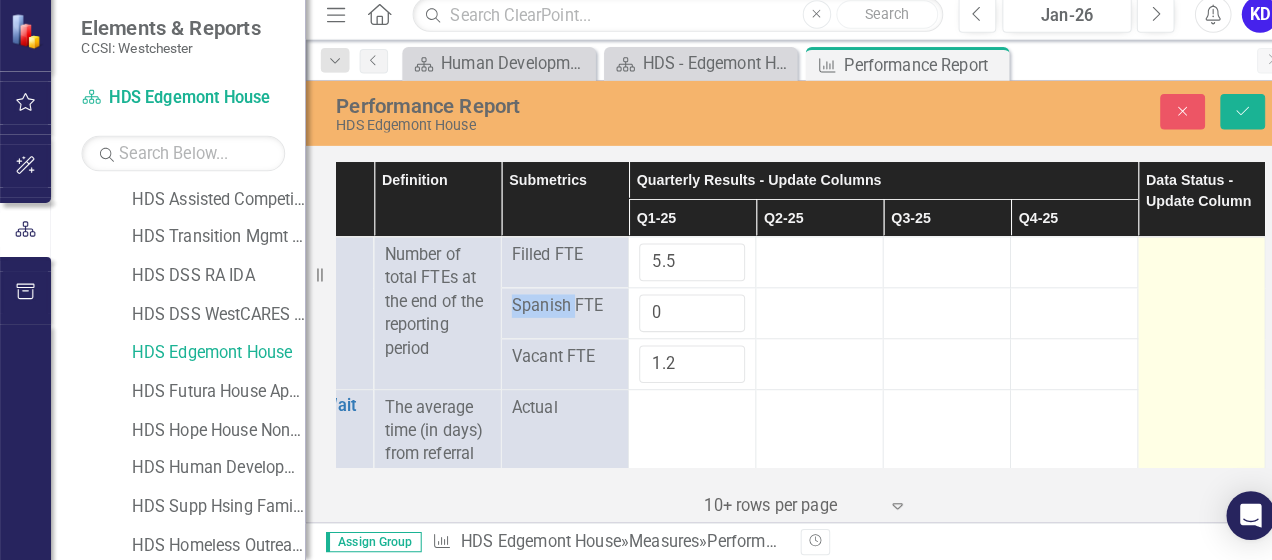 click at bounding box center [1179, 261] 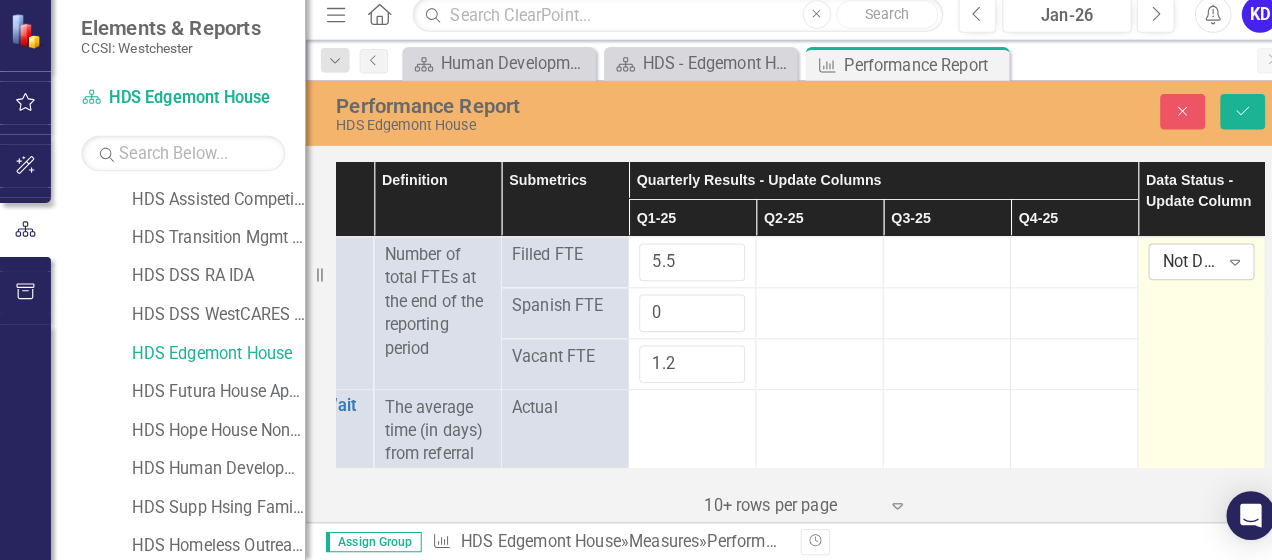 click on "Expand" 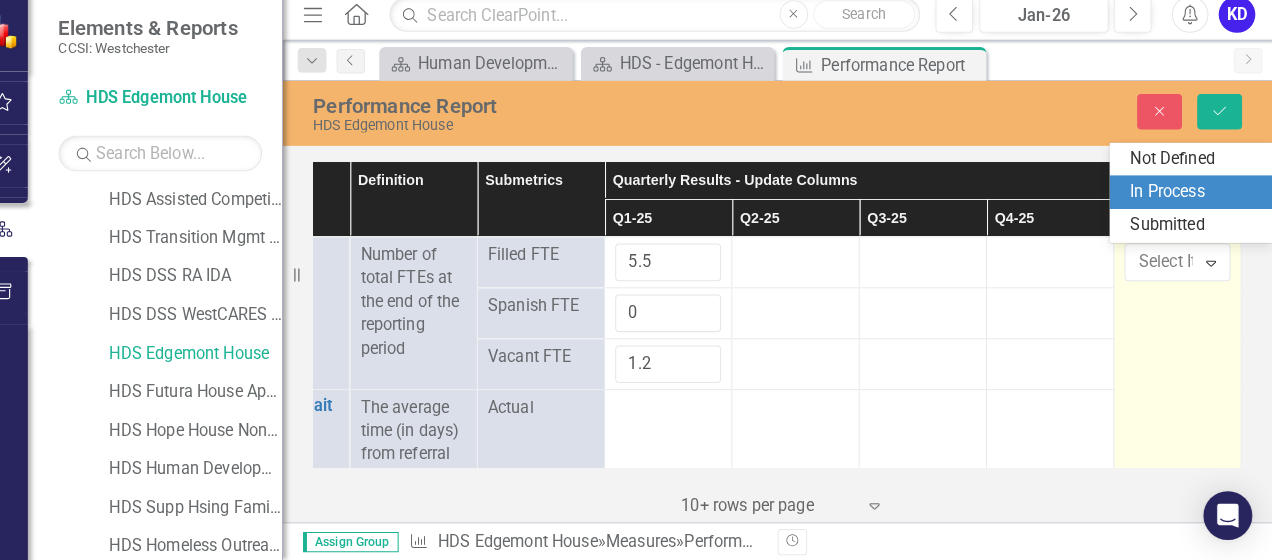 click on "In Process" at bounding box center (1196, 198) 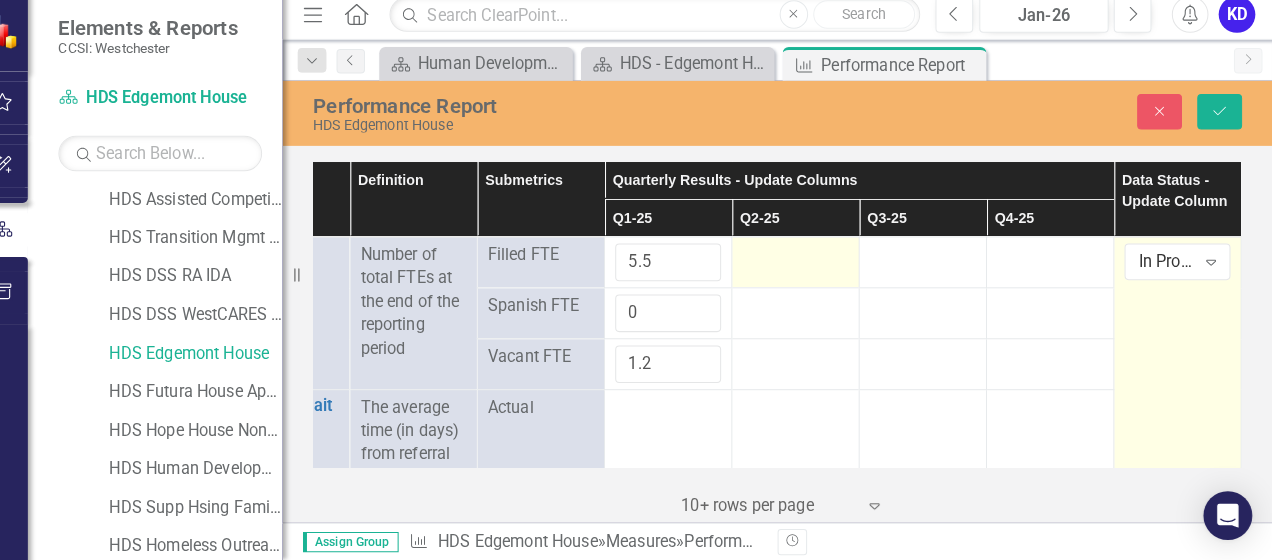 click at bounding box center [804, 261] 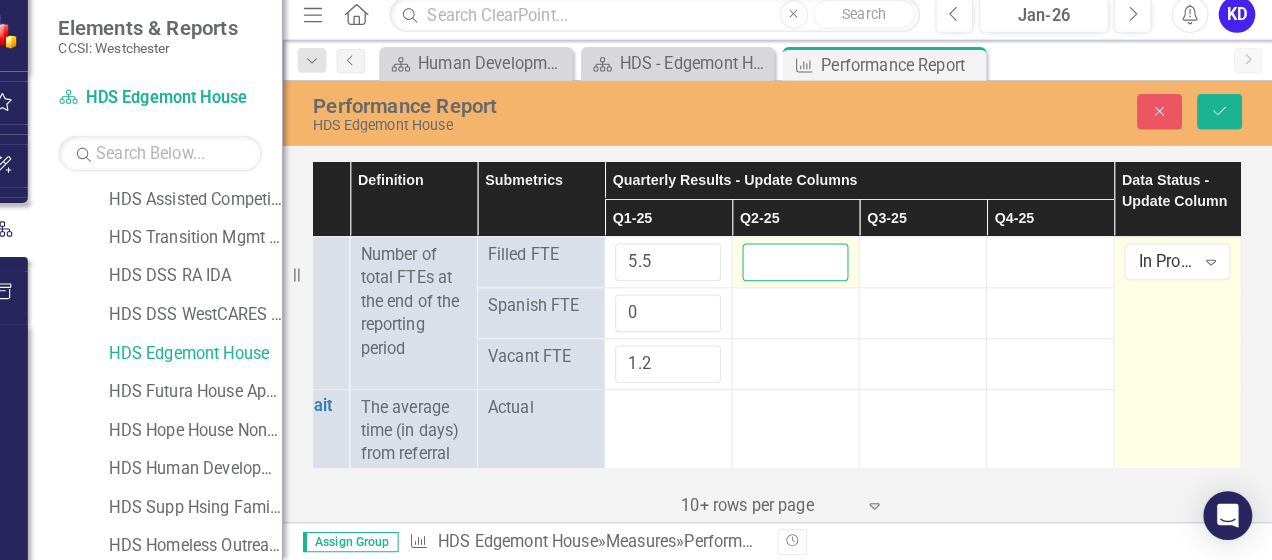 click at bounding box center (804, 267) 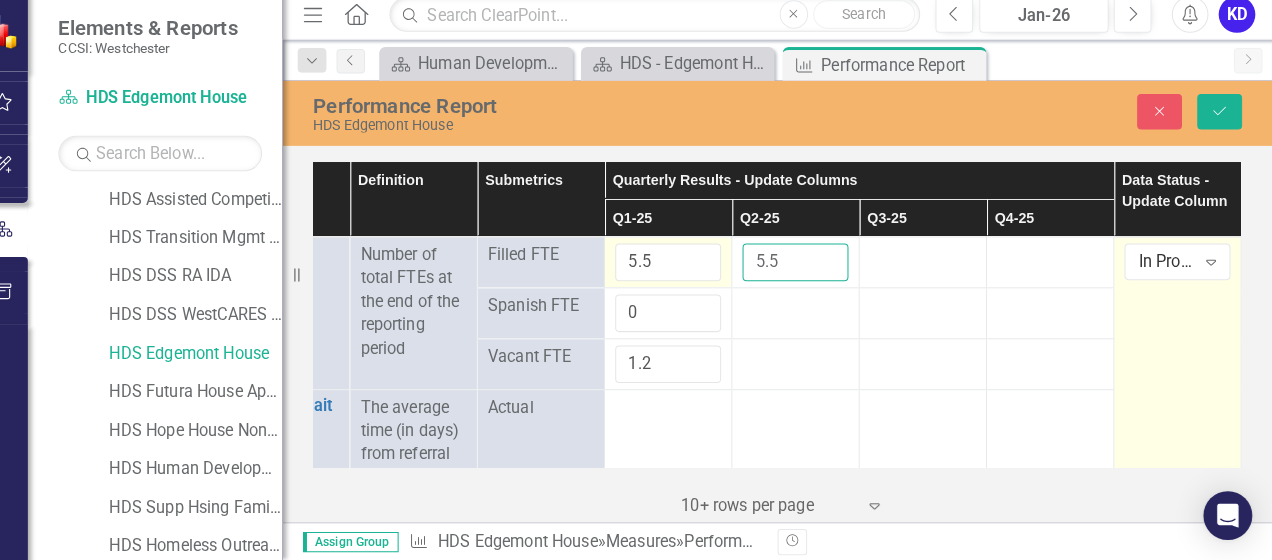 type on "5.5" 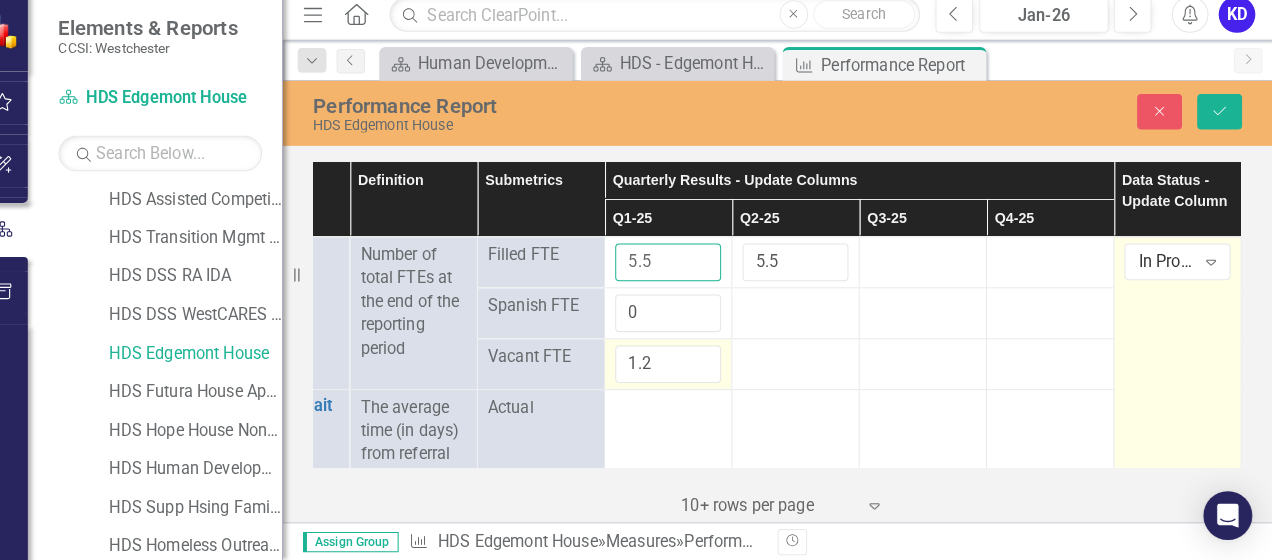 drag, startPoint x: 662, startPoint y: 268, endPoint x: 648, endPoint y: 360, distance: 93.05912 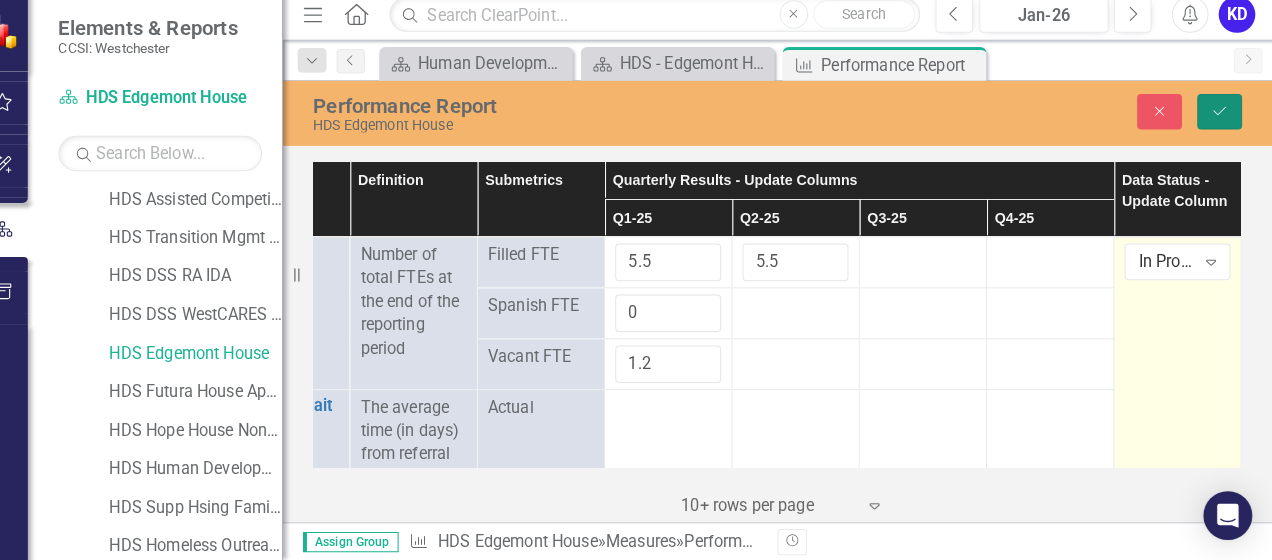 click on "Save" 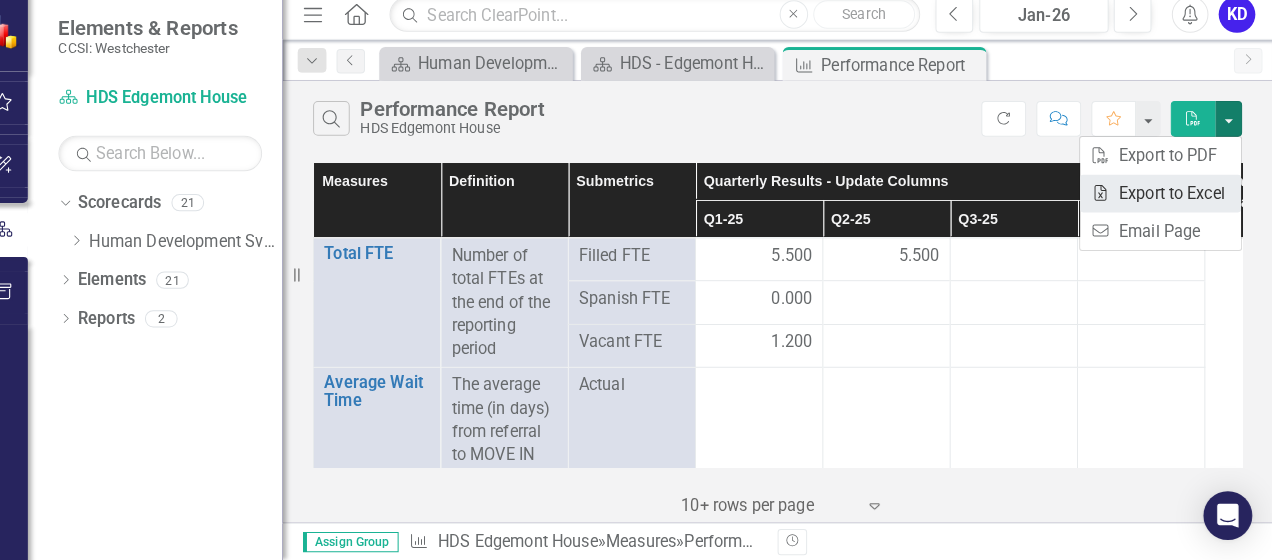 scroll, scrollTop: 0, scrollLeft: 0, axis: both 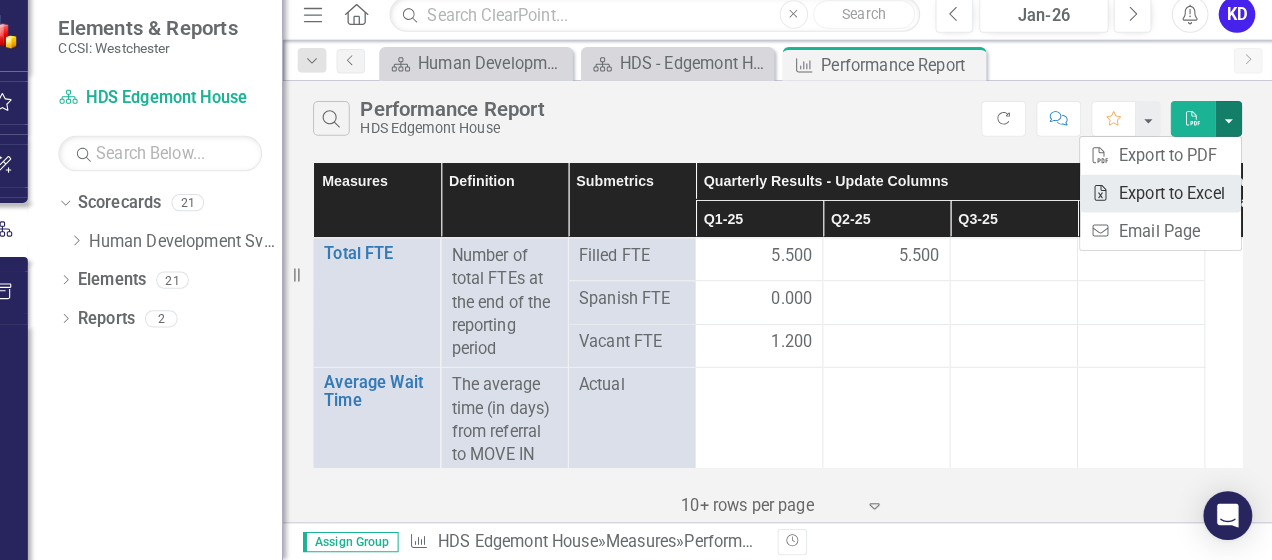 click on "Excel Export to Excel" at bounding box center (1162, 199) 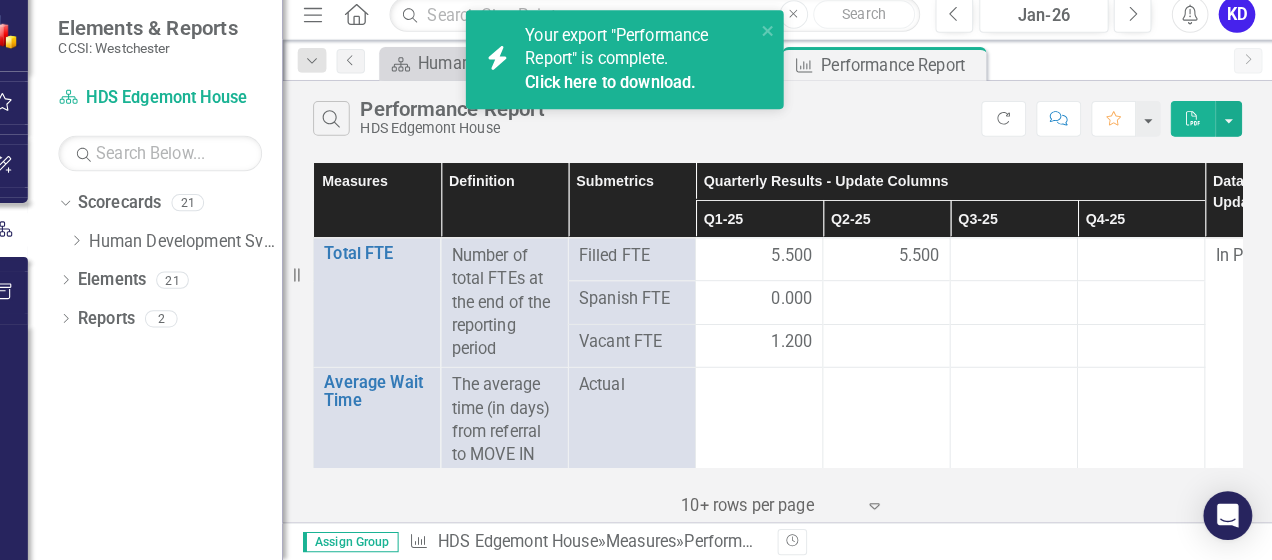 click on "Click here to download." at bounding box center (622, 90) 